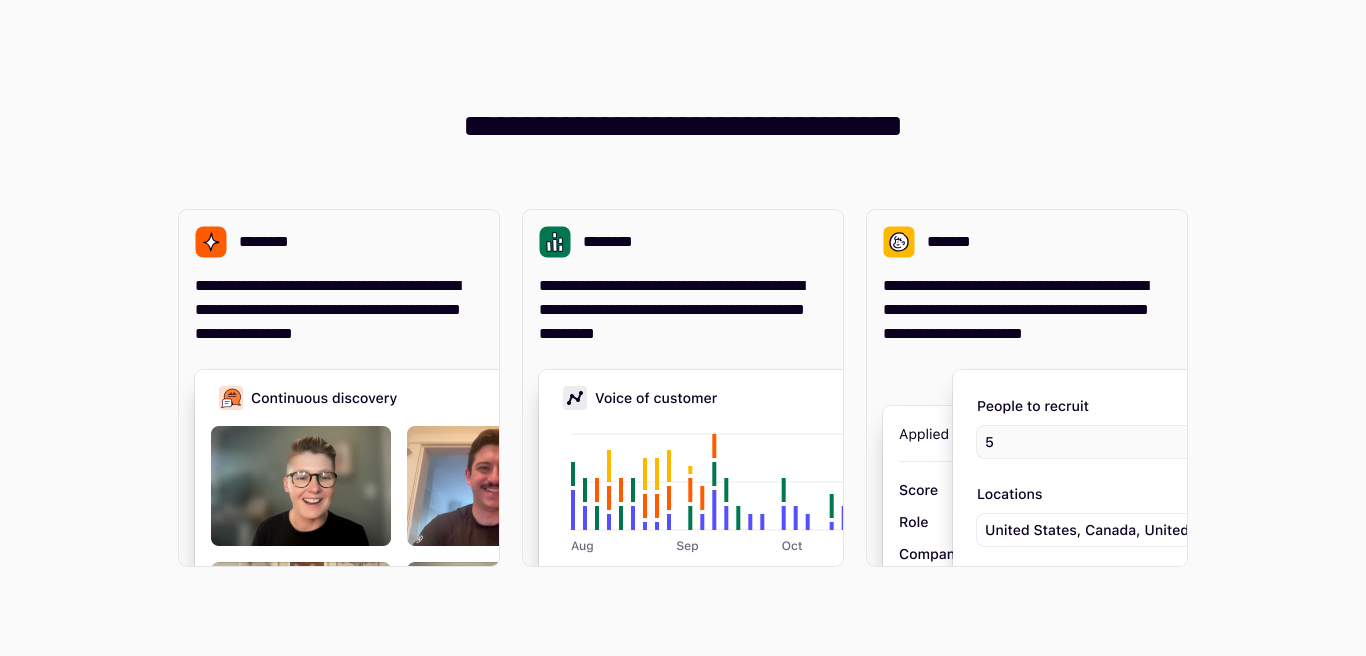 scroll, scrollTop: 0, scrollLeft: 0, axis: both 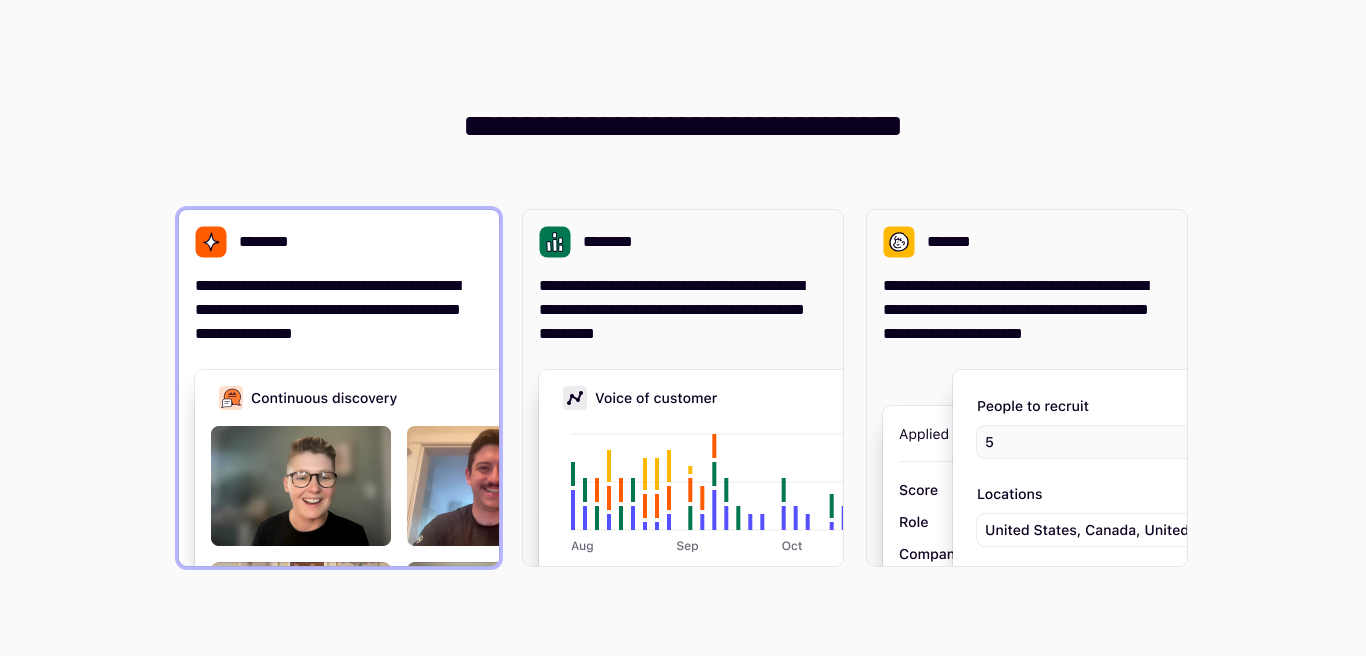 click on "**********" at bounding box center [339, 278] 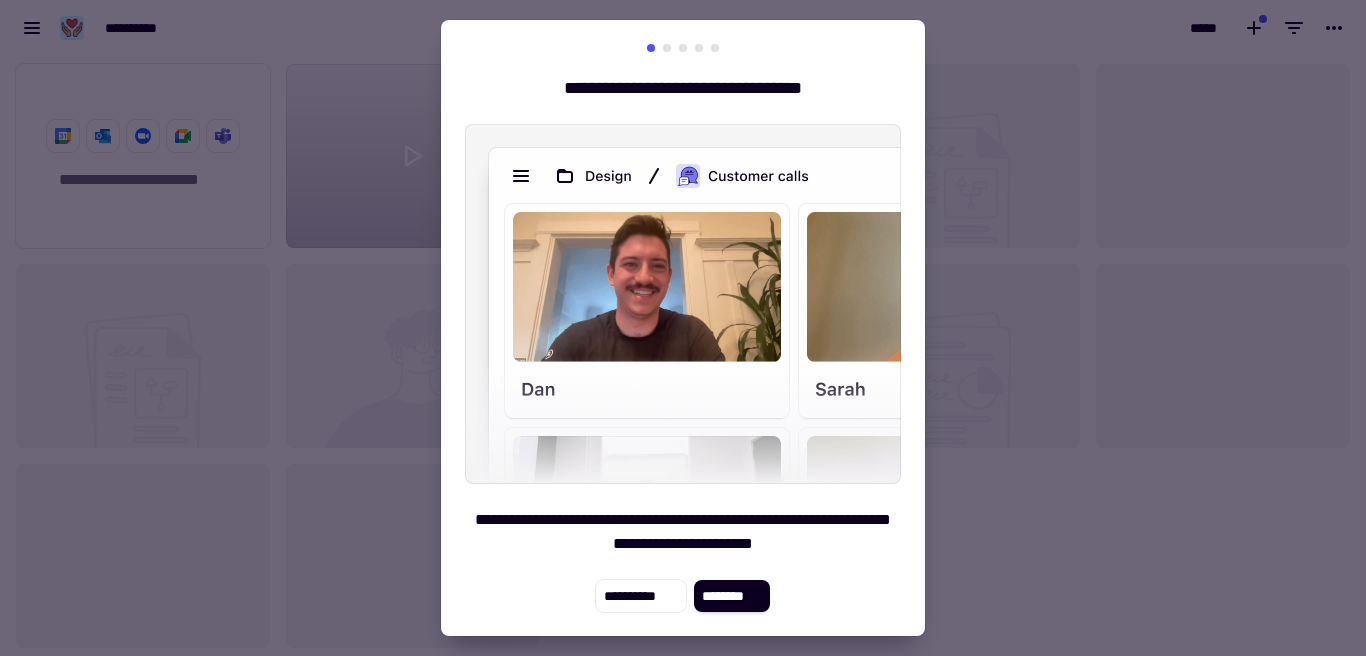 scroll, scrollTop: 1, scrollLeft: 1, axis: both 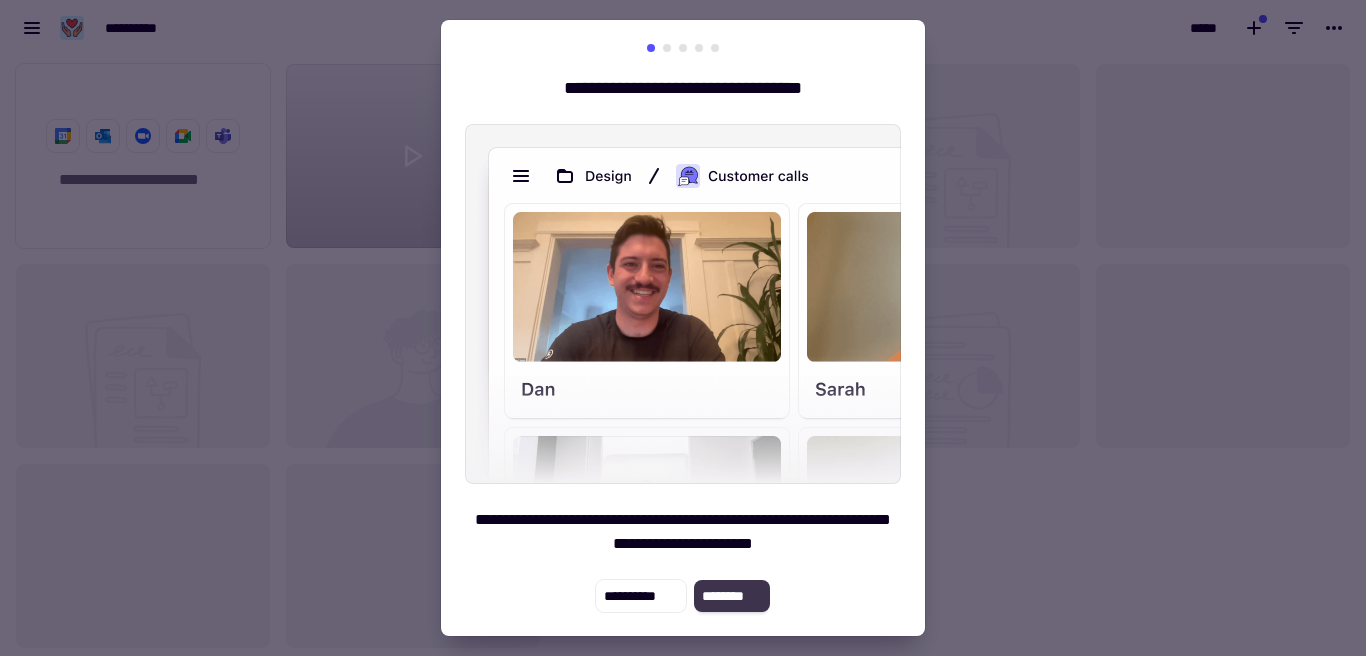 click on "********" 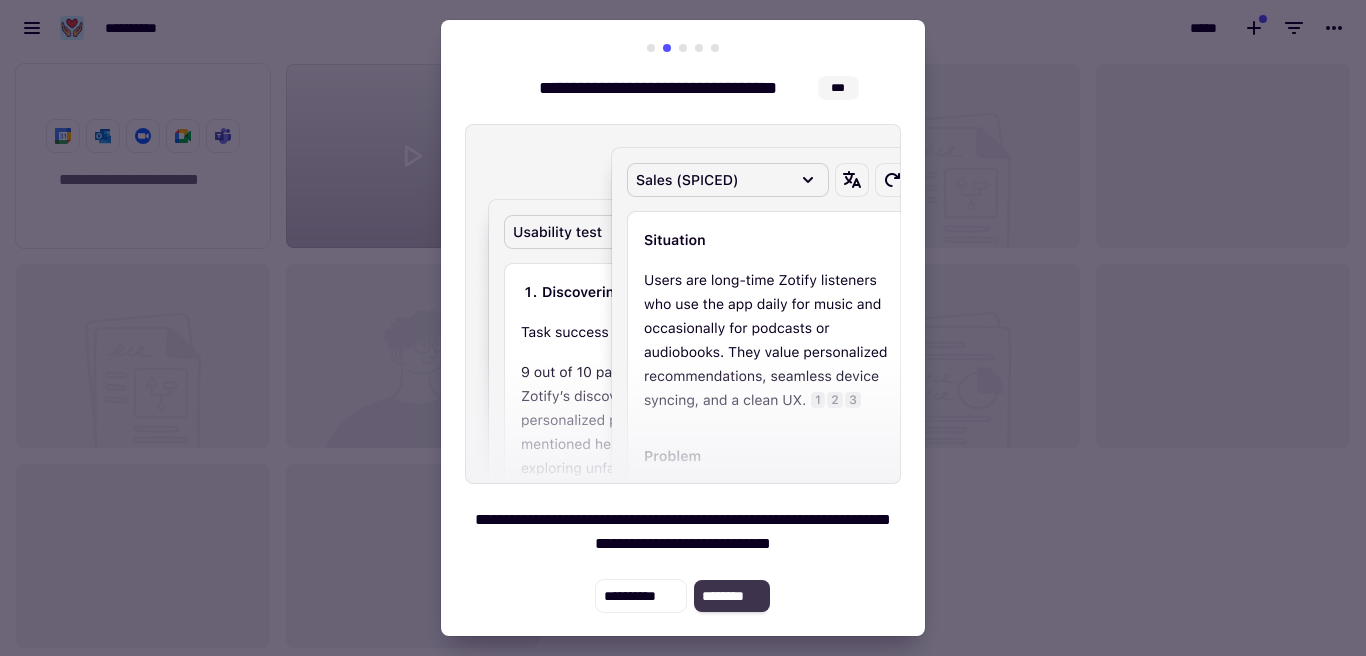 click on "********" 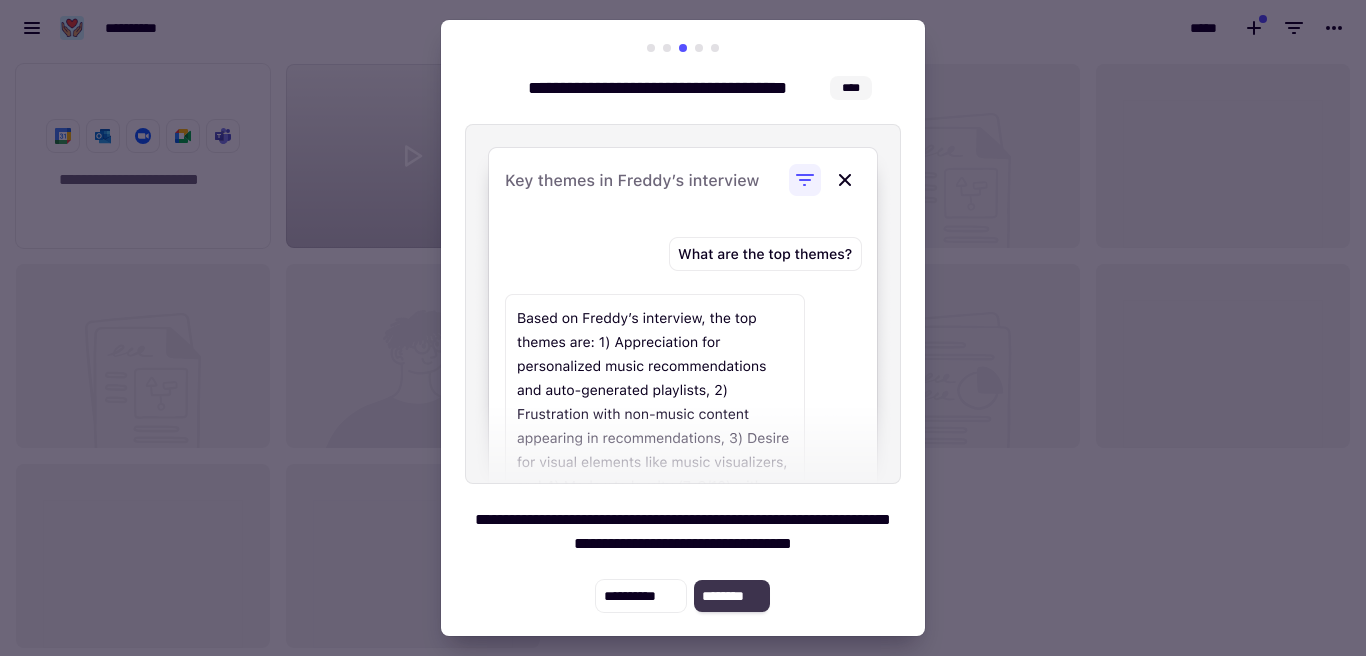 click on "********" 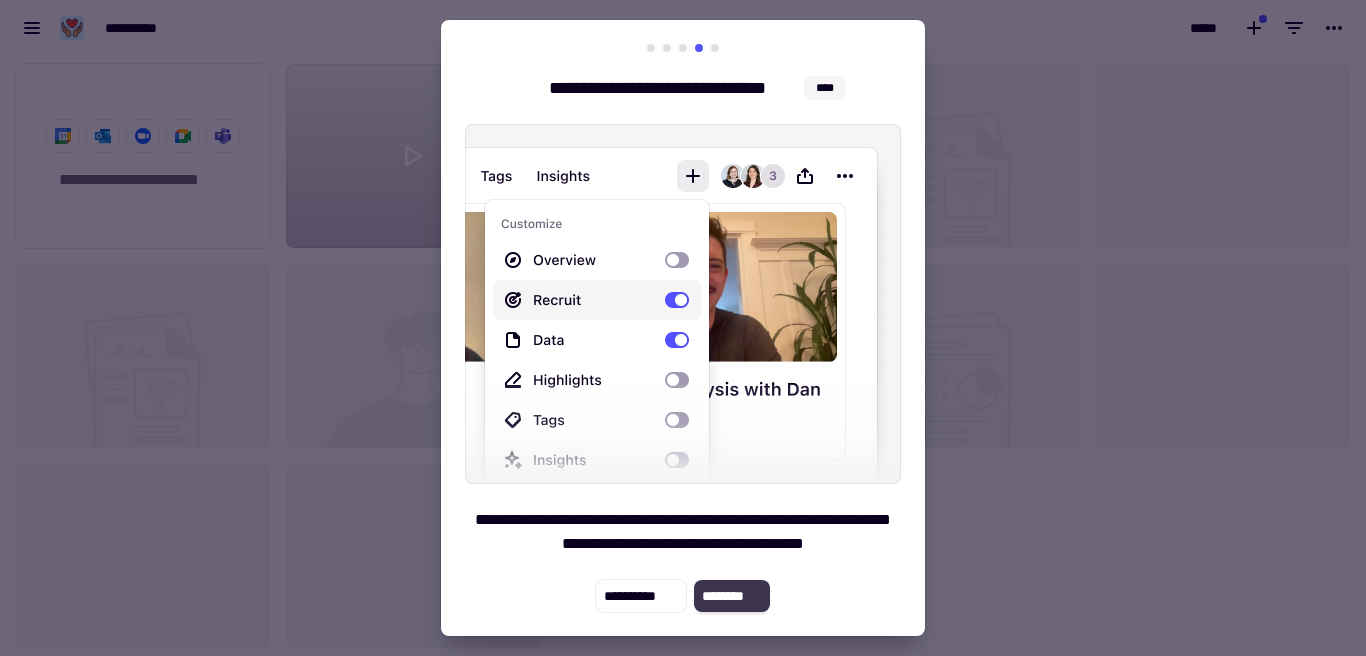 click on "********" 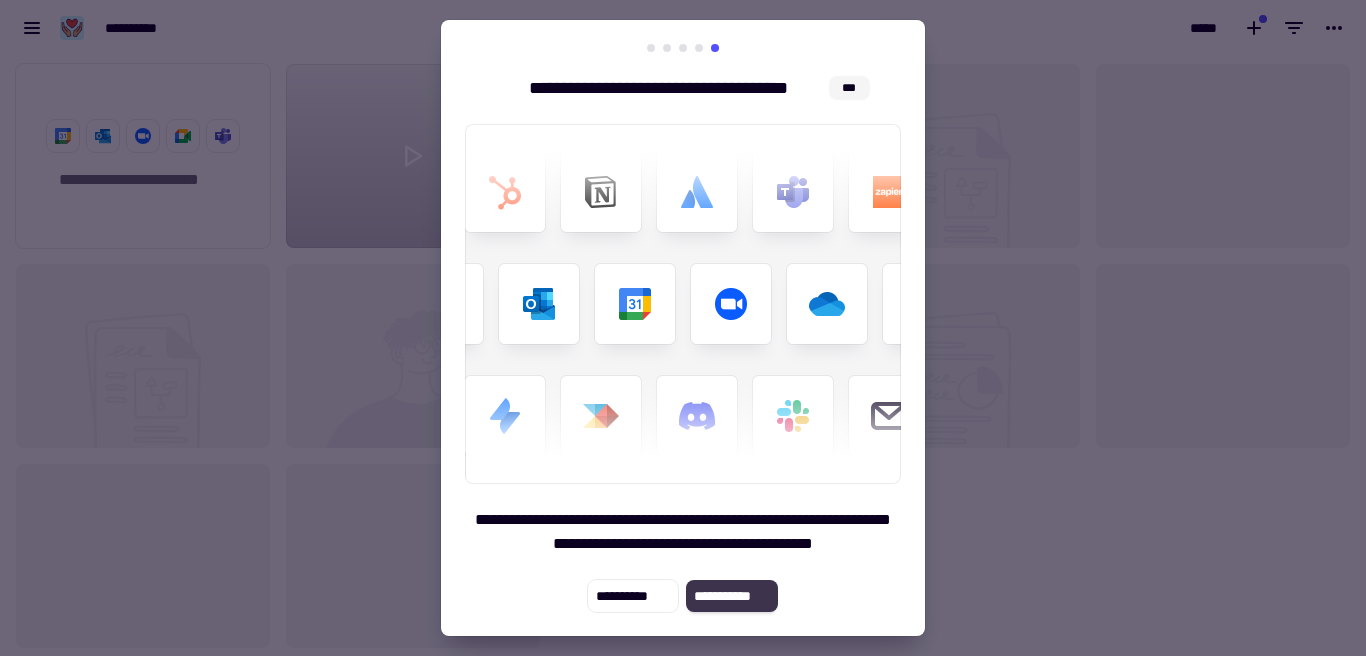 click on "**********" 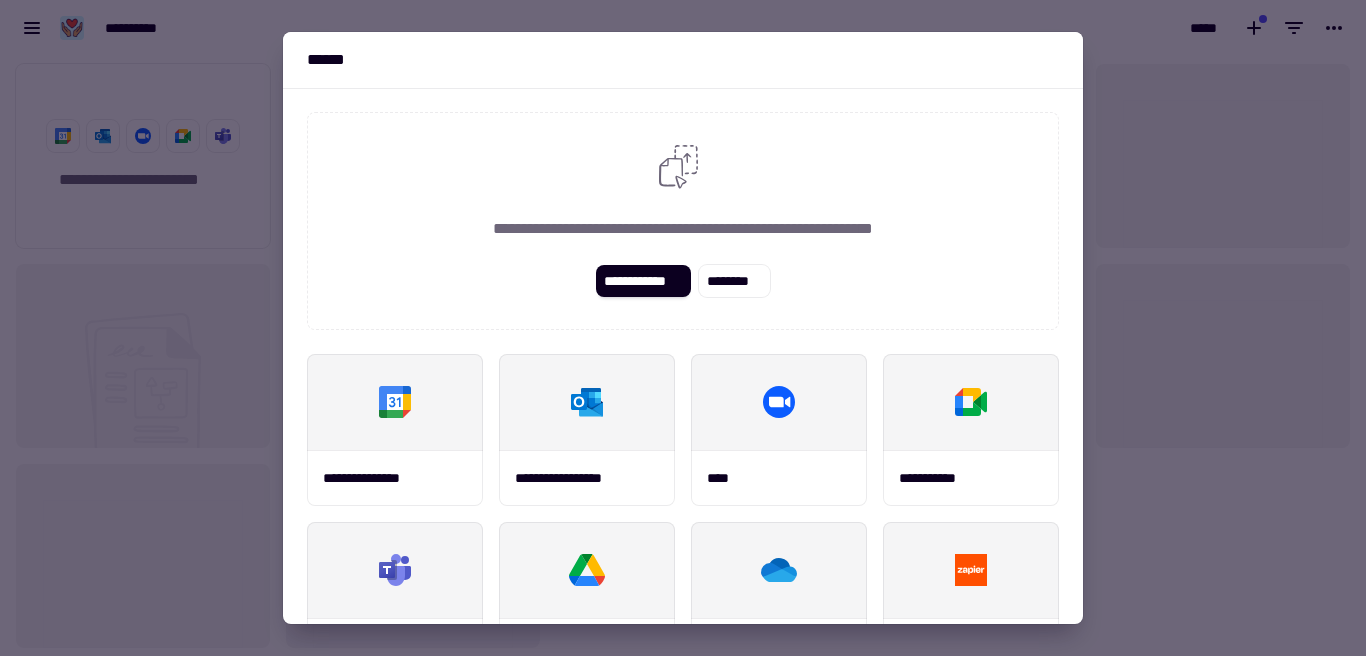 click at bounding box center [683, 328] 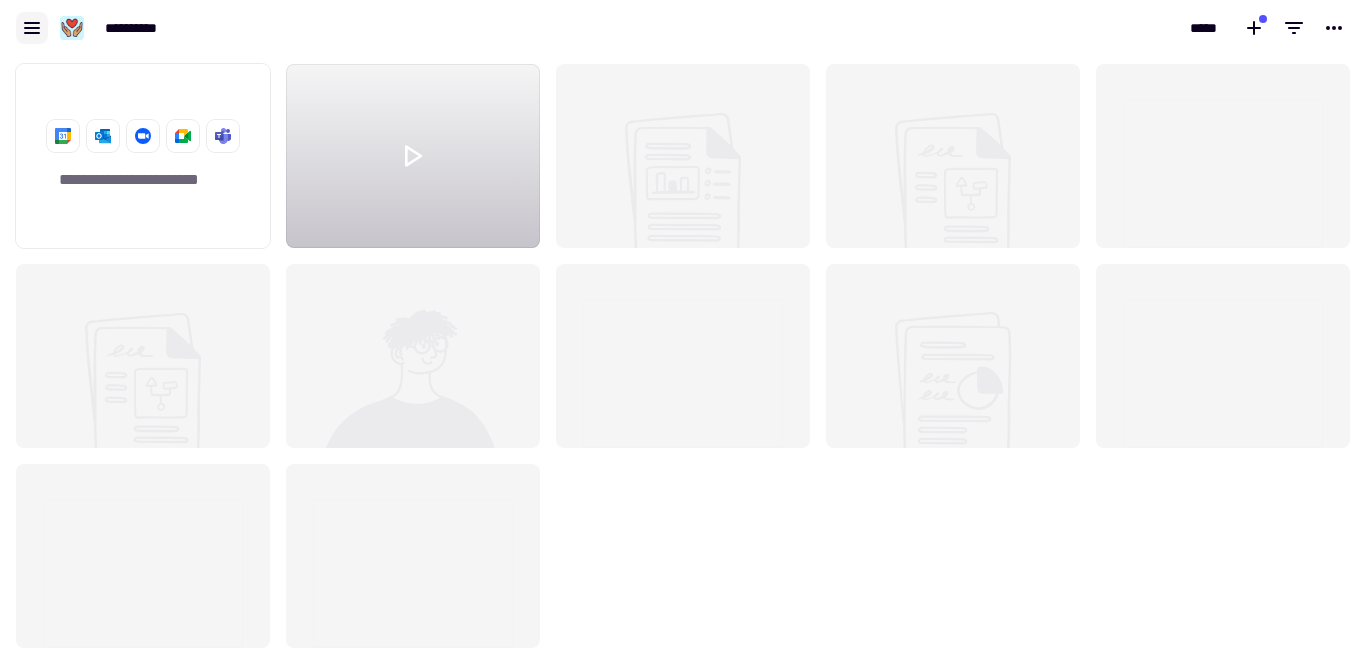 click 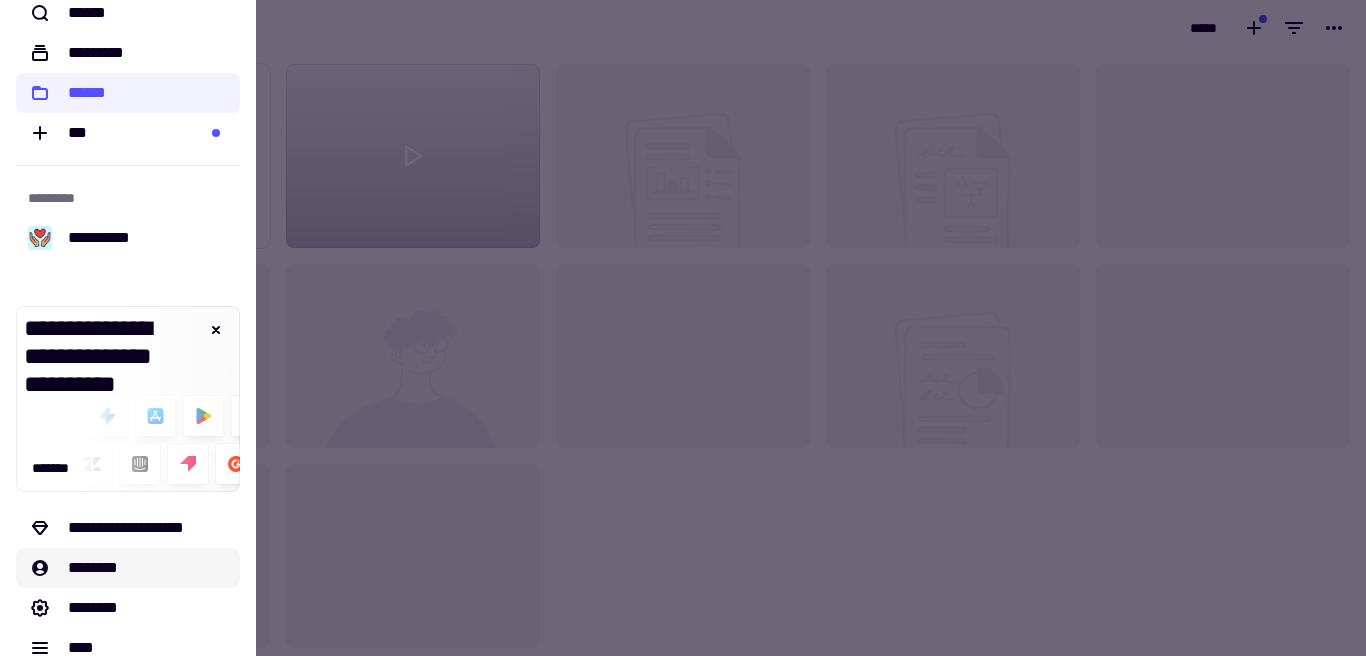 scroll, scrollTop: 91, scrollLeft: 0, axis: vertical 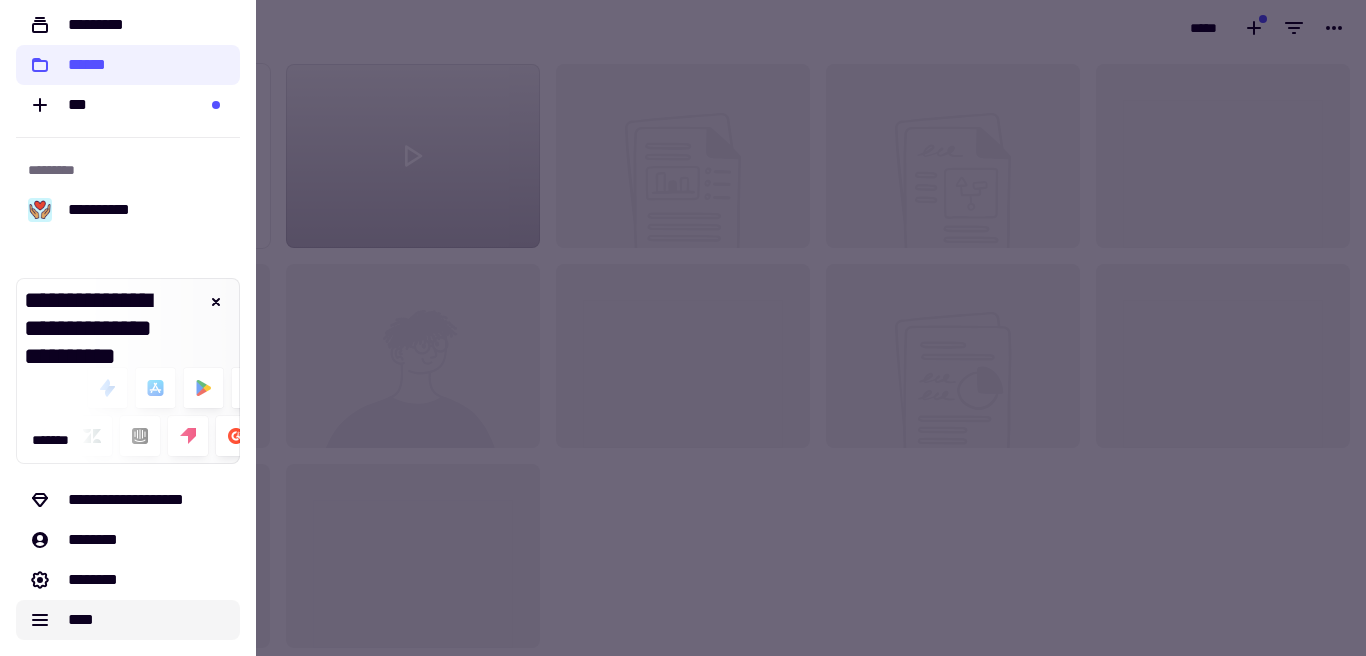click on "****" 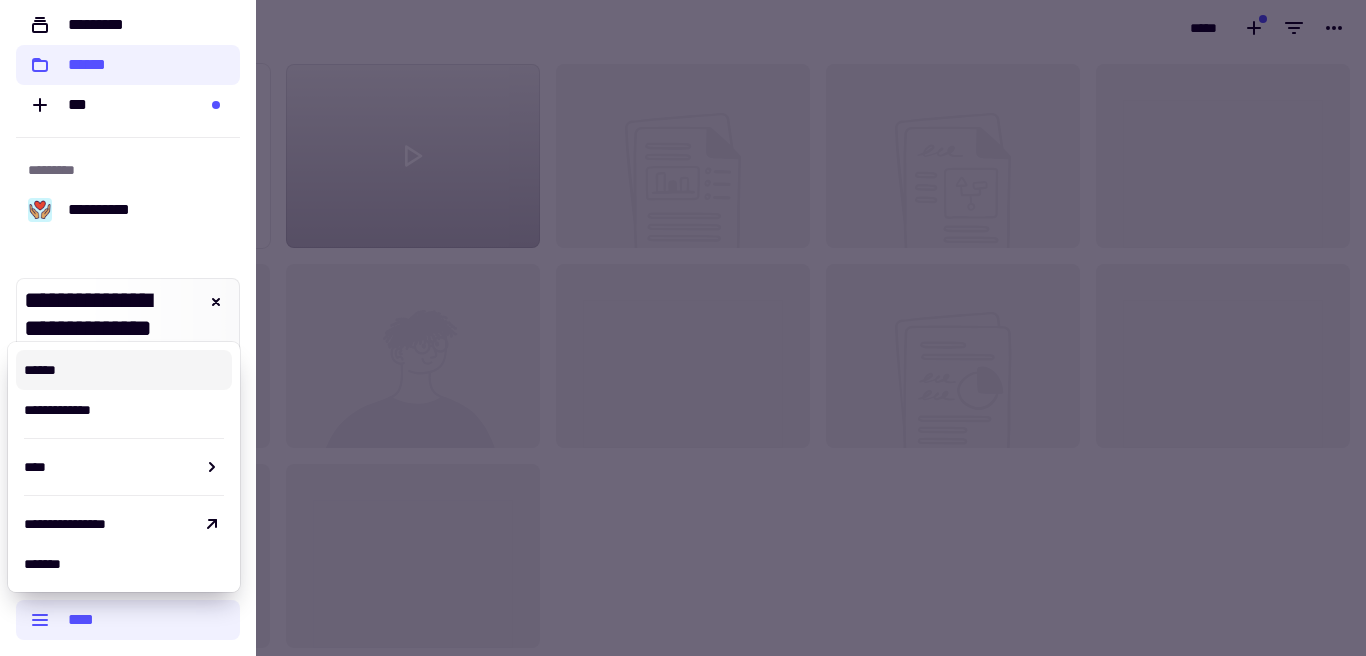 click on "**********" 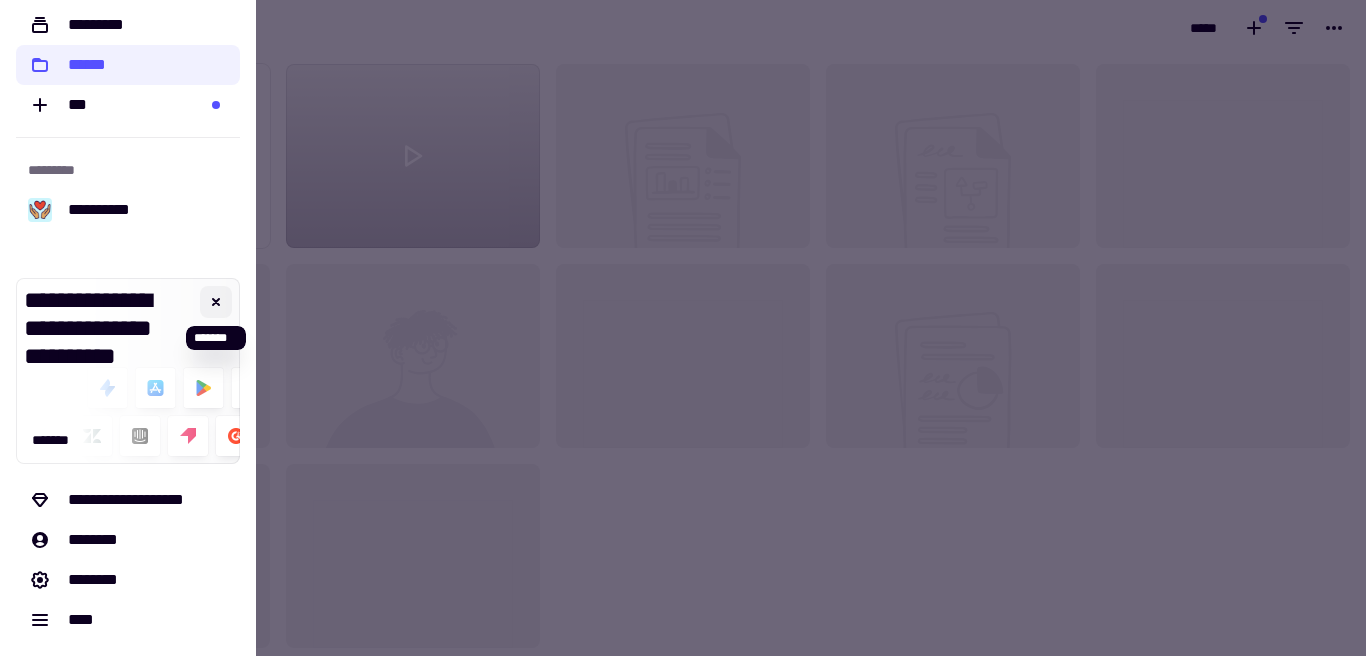 click 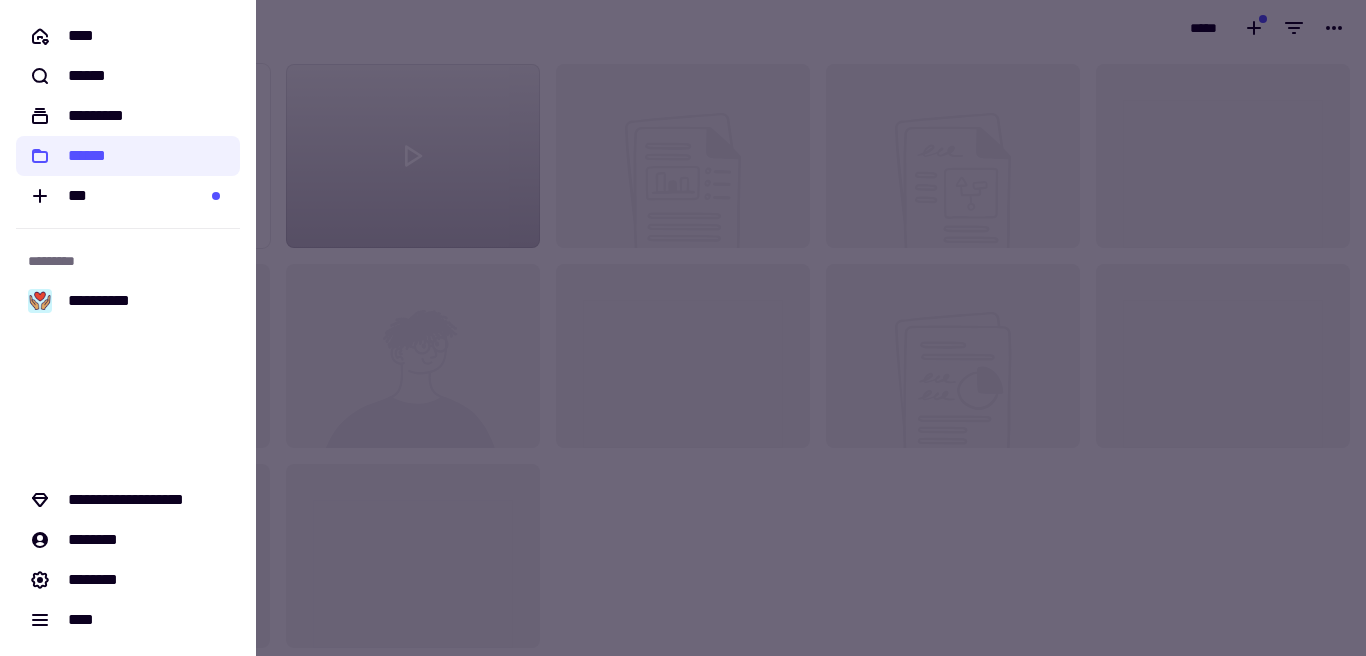 scroll, scrollTop: 0, scrollLeft: 0, axis: both 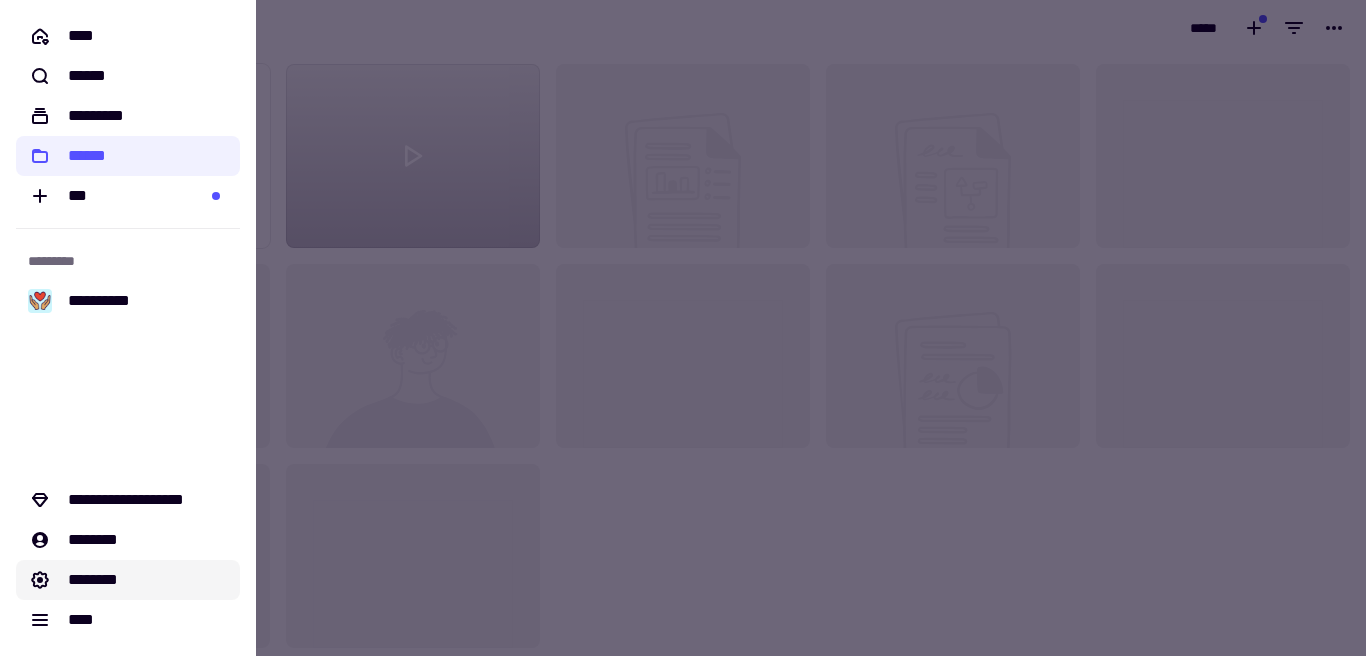 click on "********" 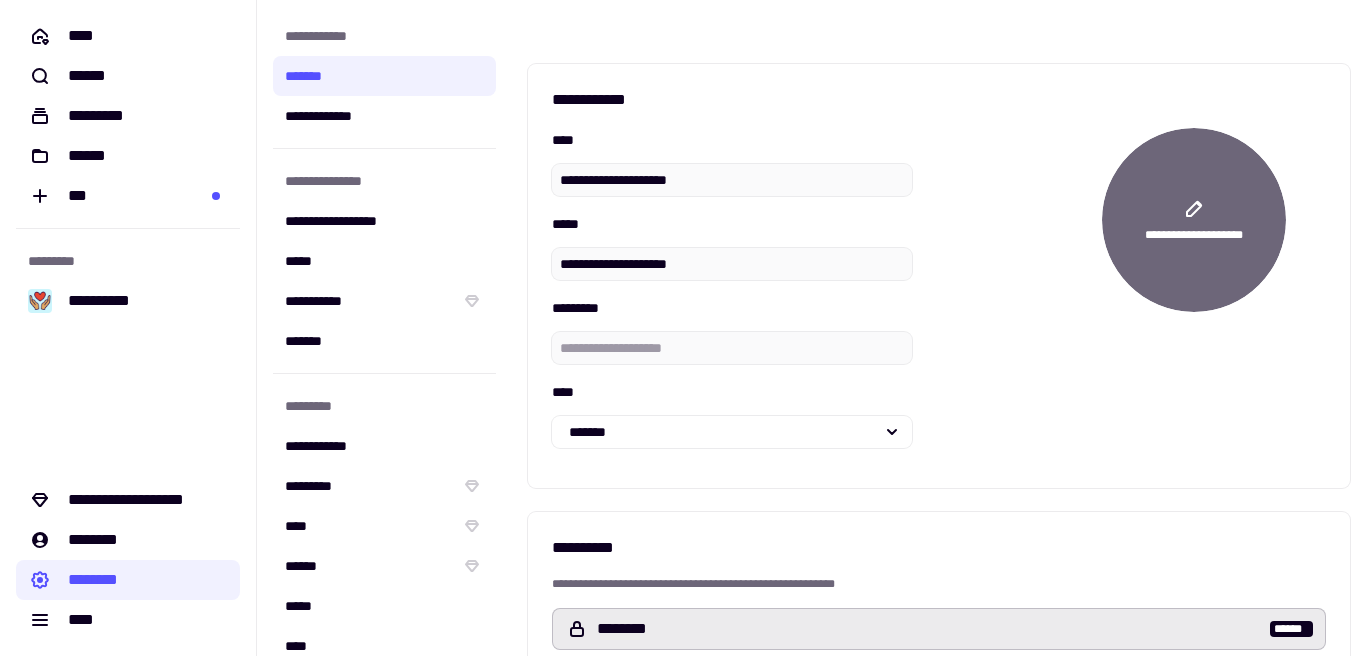 click on "**********" at bounding box center (1194, 236) 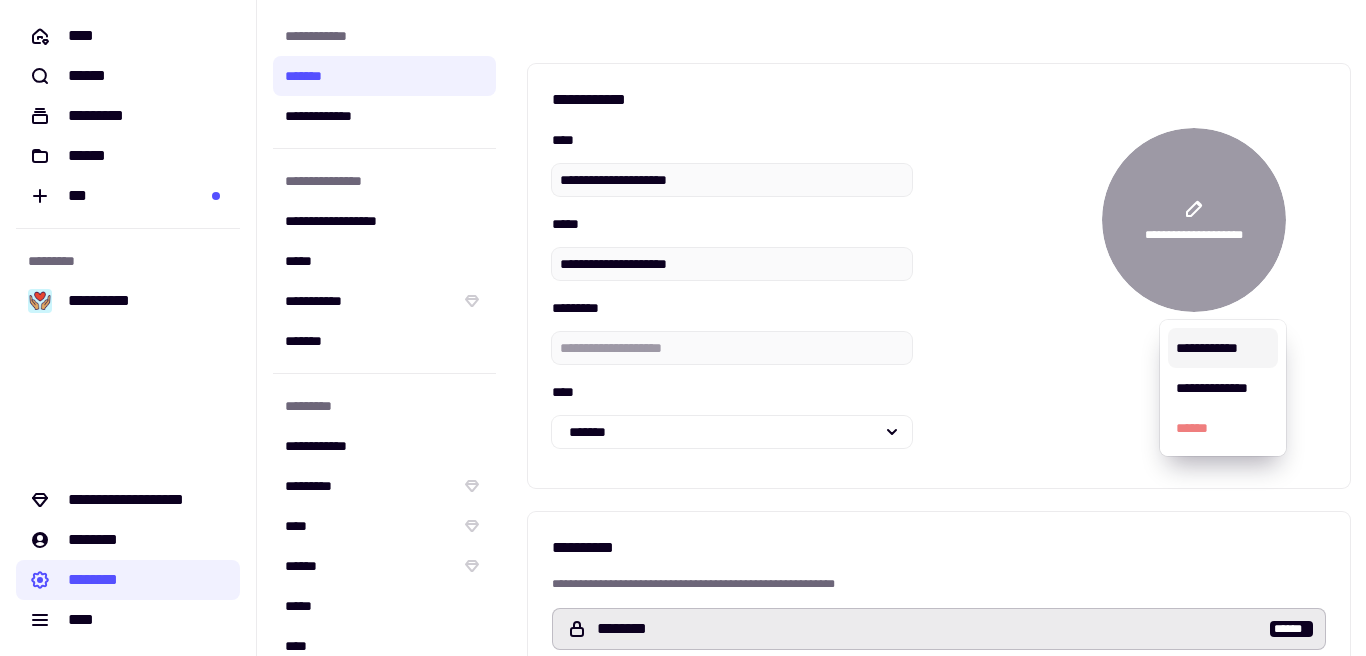 click on "**********" at bounding box center [1223, 348] 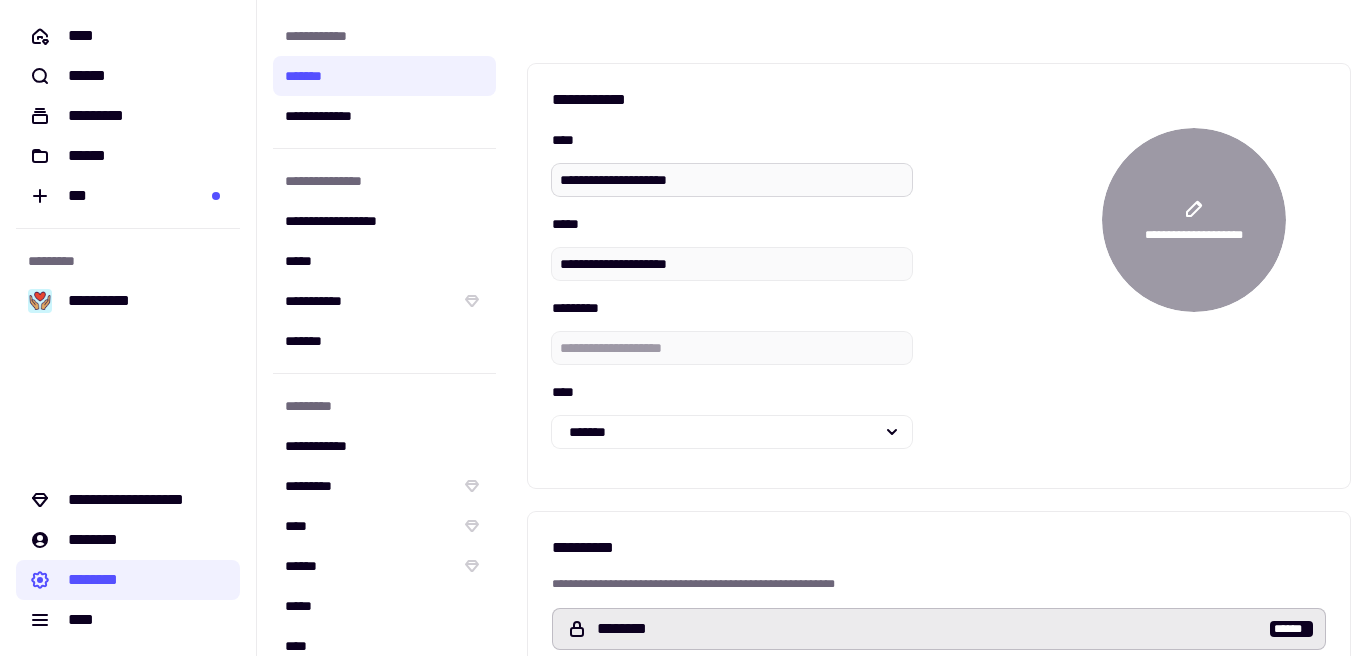 drag, startPoint x: 734, startPoint y: 178, endPoint x: 489, endPoint y: 158, distance: 245.81497 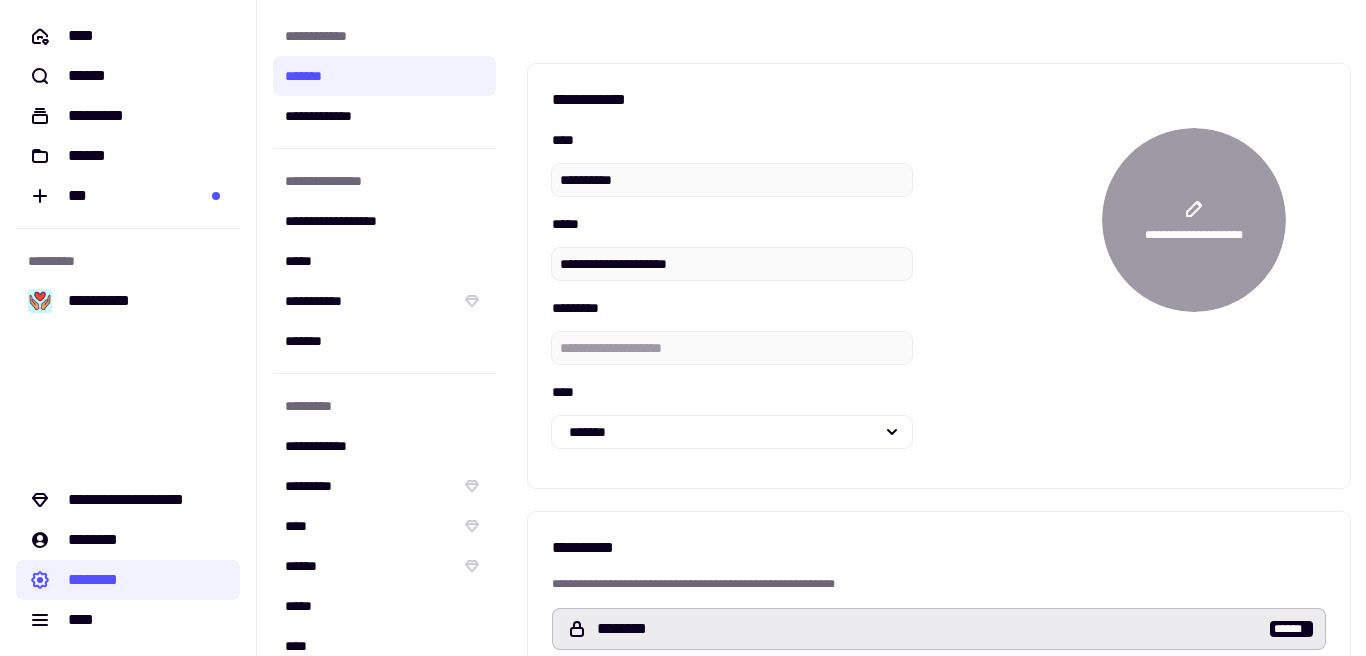 type on "**********" 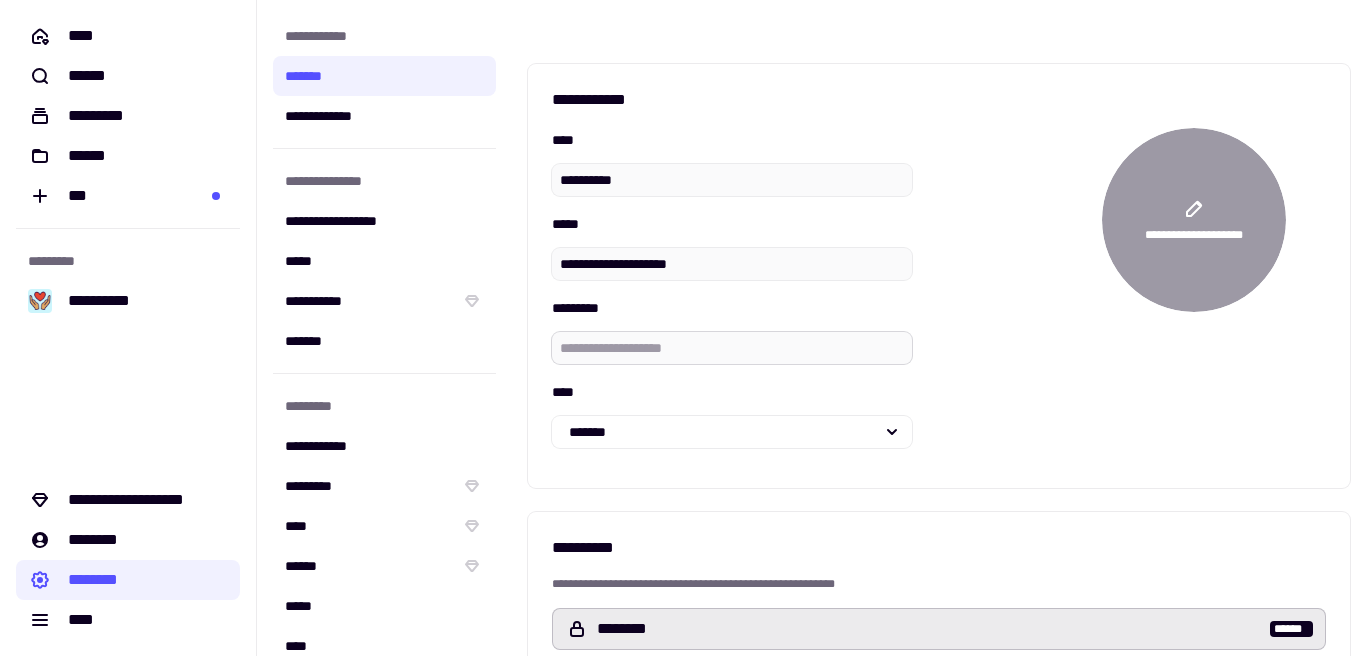 click on "*********" at bounding box center [732, 348] 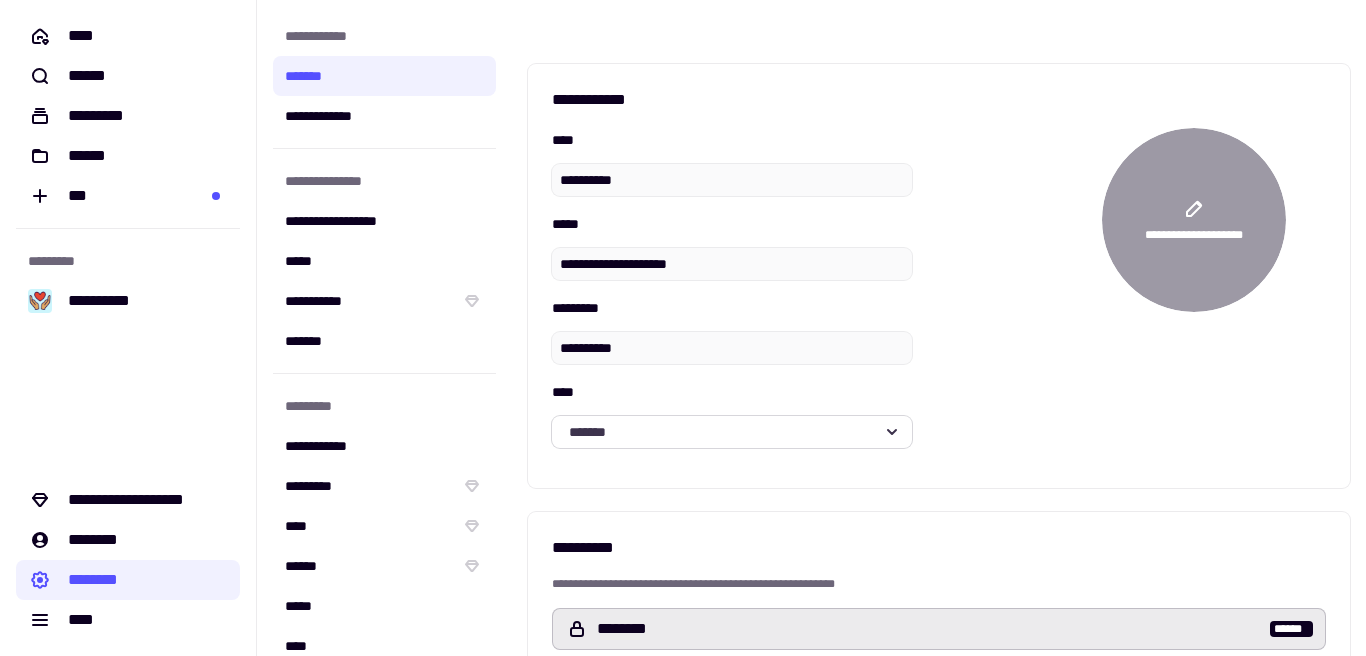 click on "*******" 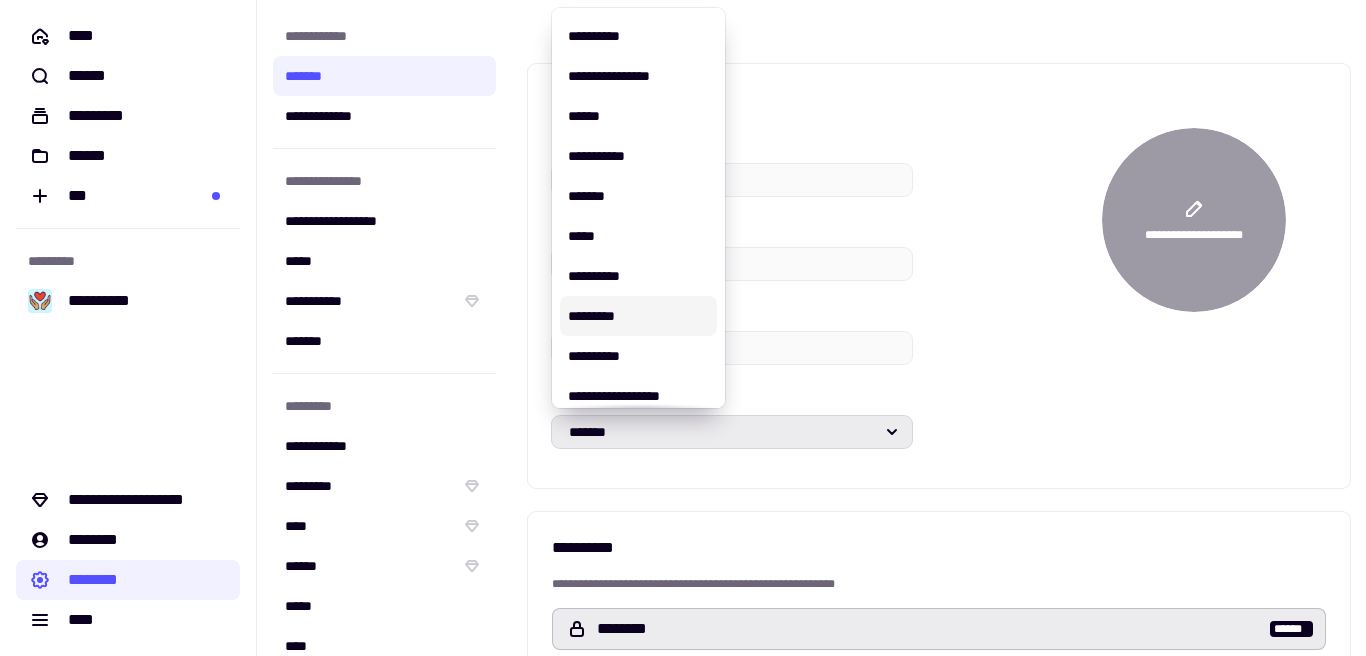 click on "*********" at bounding box center [638, 316] 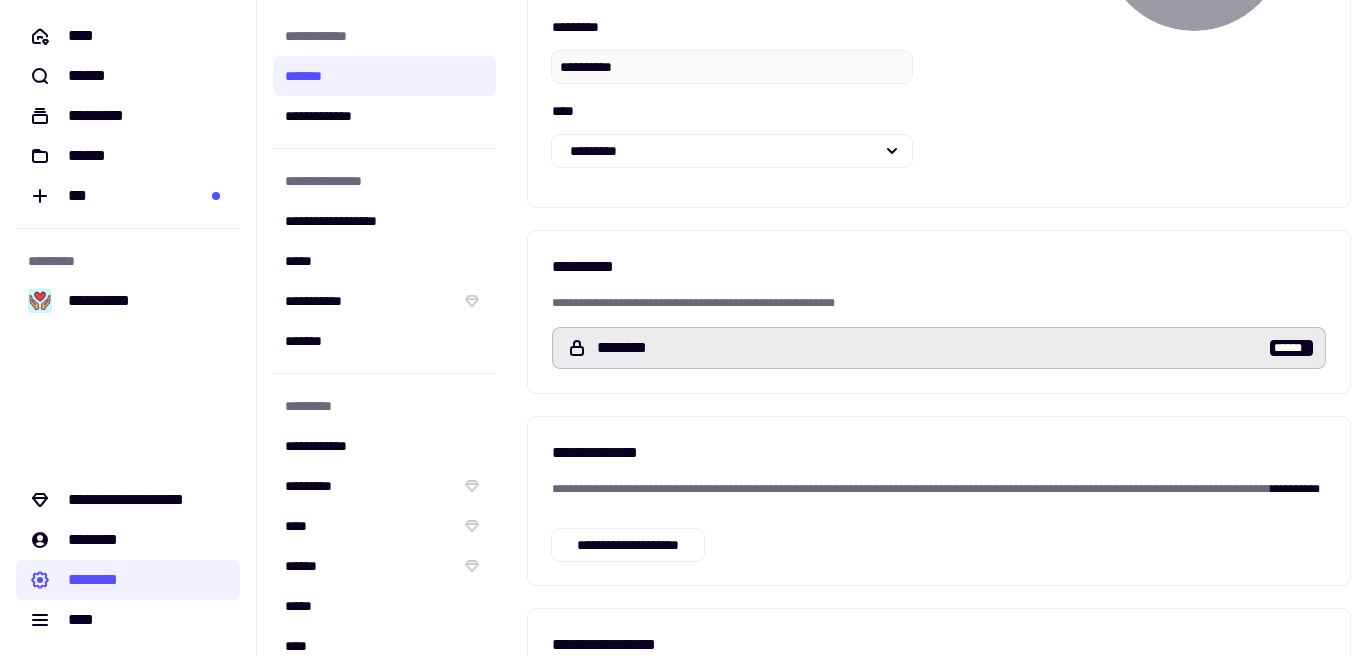 scroll, scrollTop: 114, scrollLeft: 0, axis: vertical 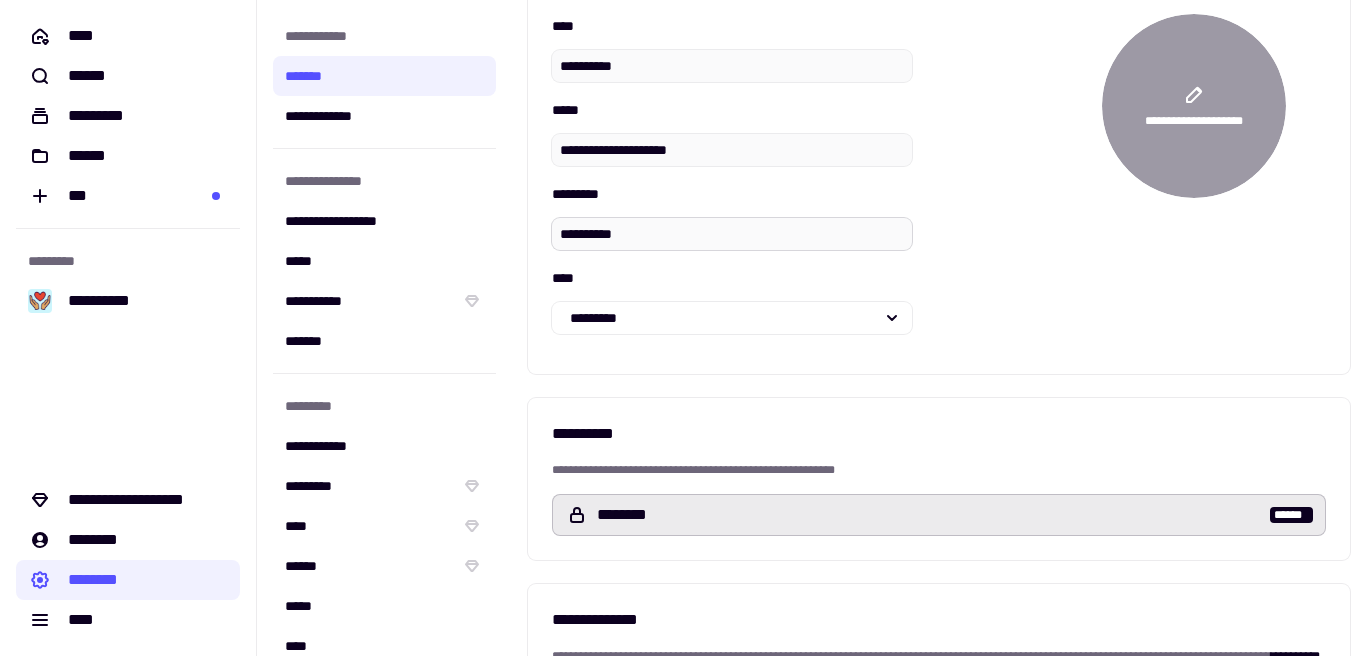 click on "**********" at bounding box center (732, 234) 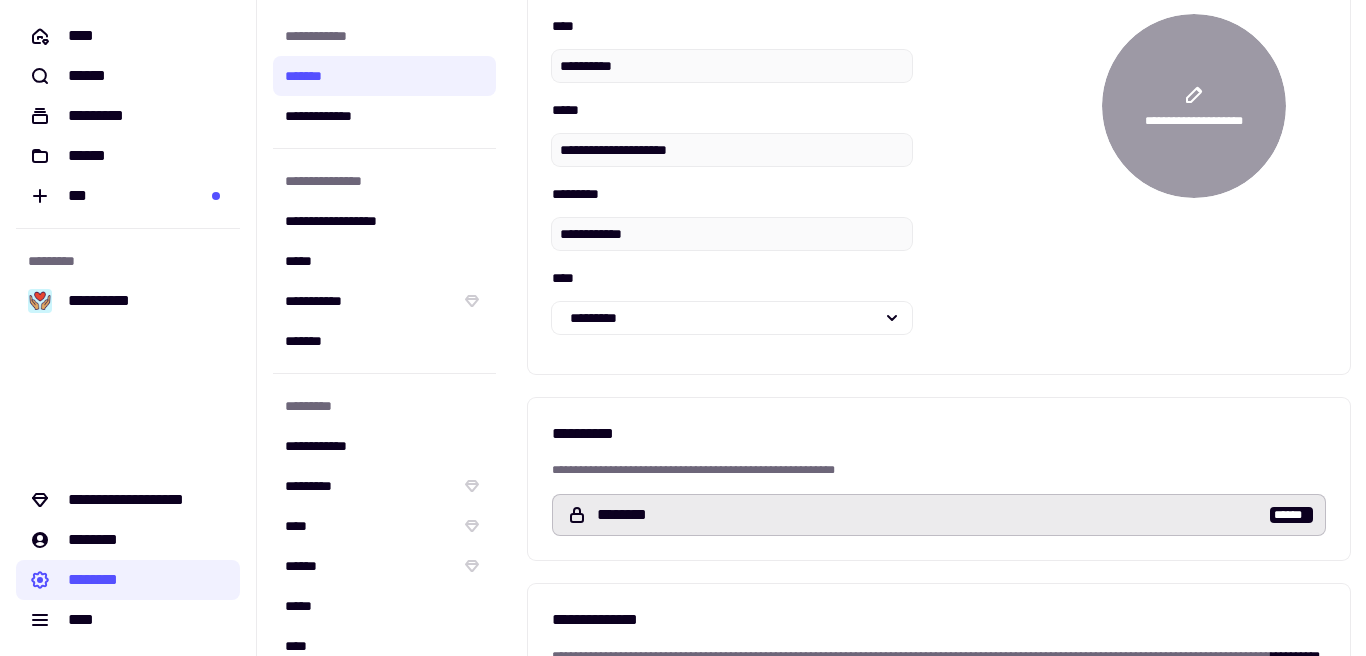 type on "**********" 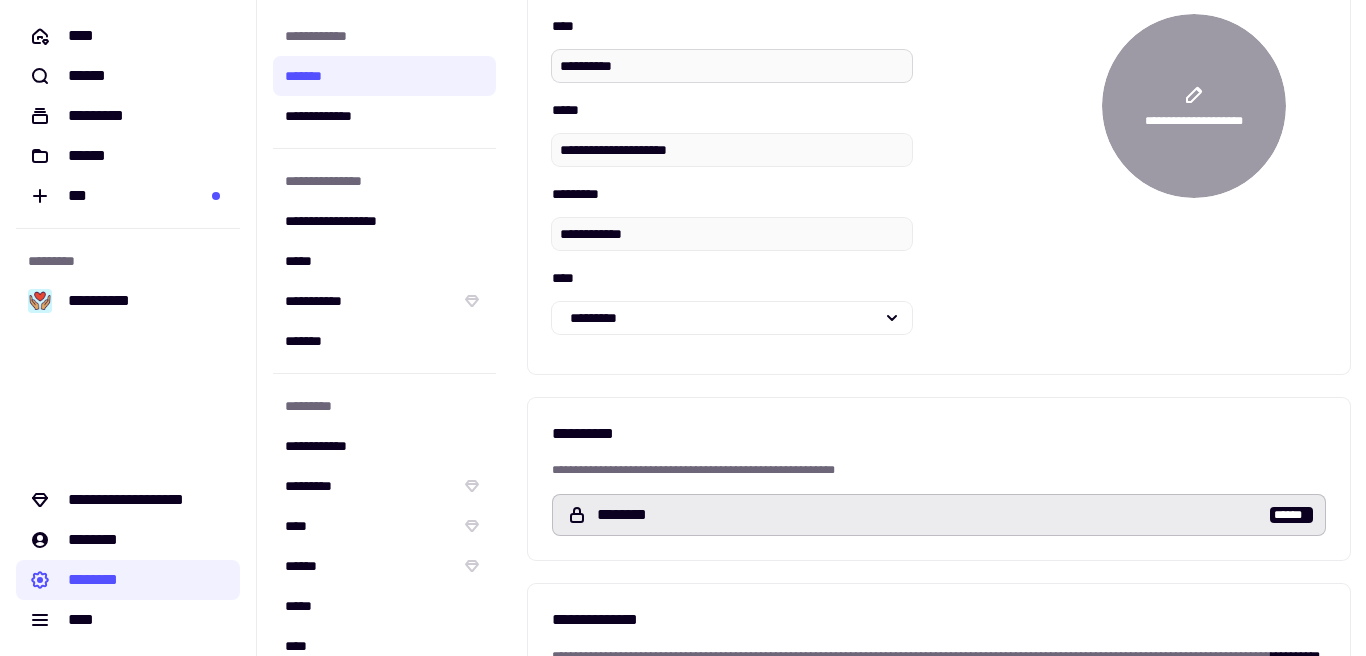click on "**********" at bounding box center [732, 66] 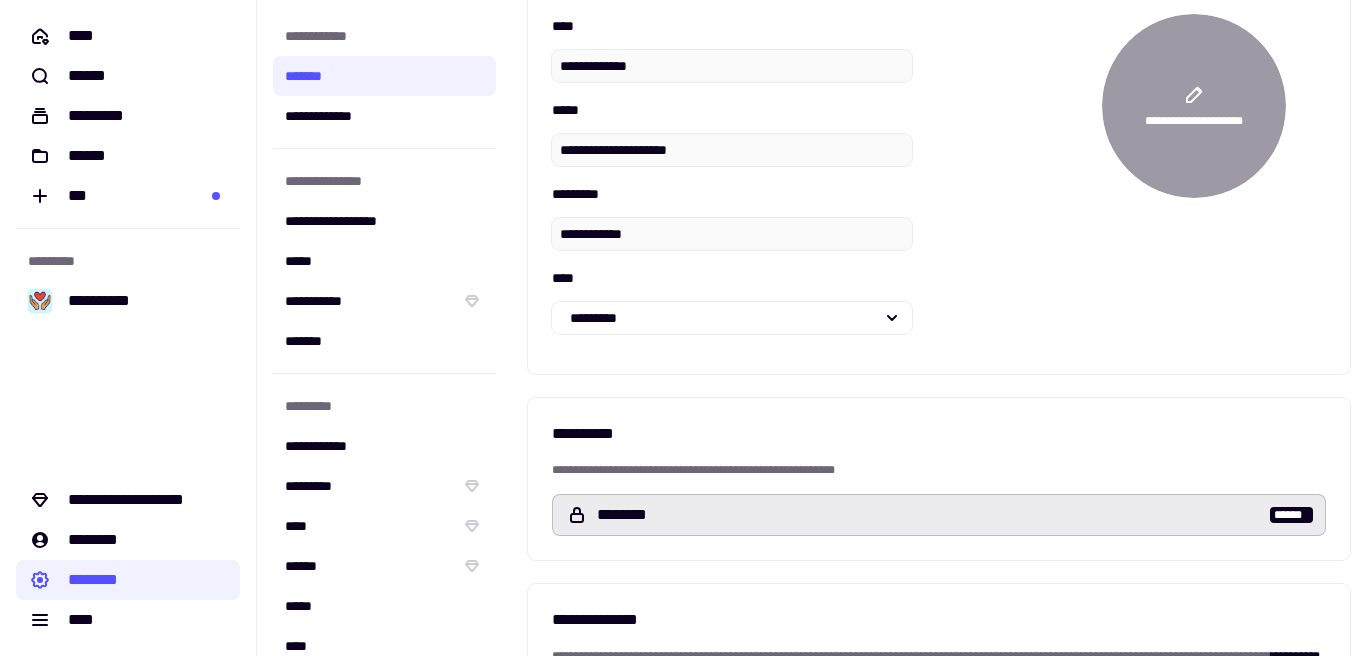type on "**********" 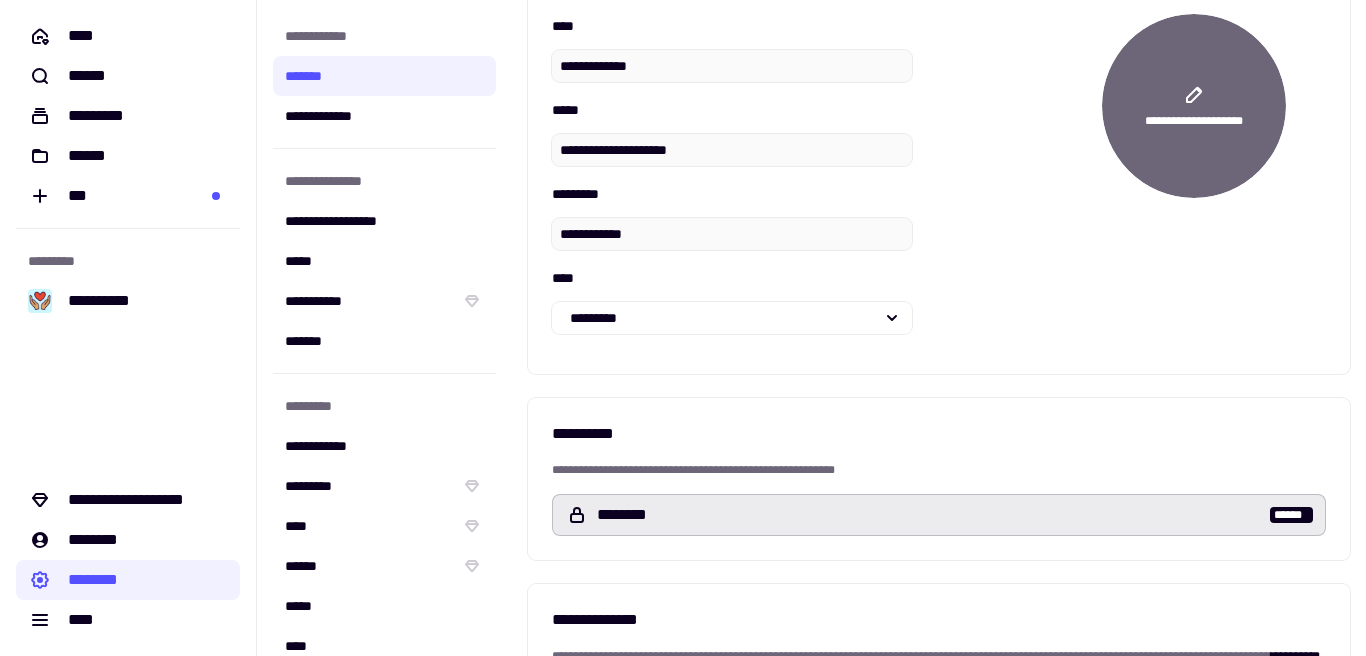 click on "**********" at bounding box center (1194, 122) 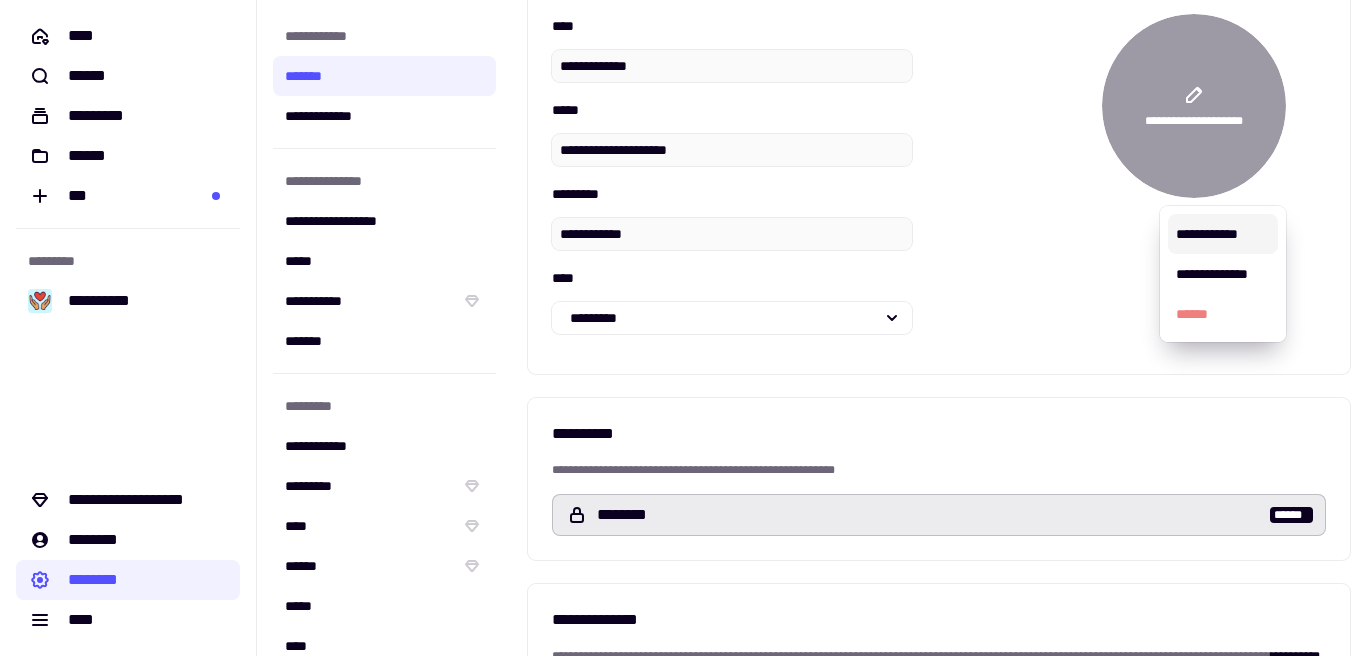 click on "**********" at bounding box center [1223, 234] 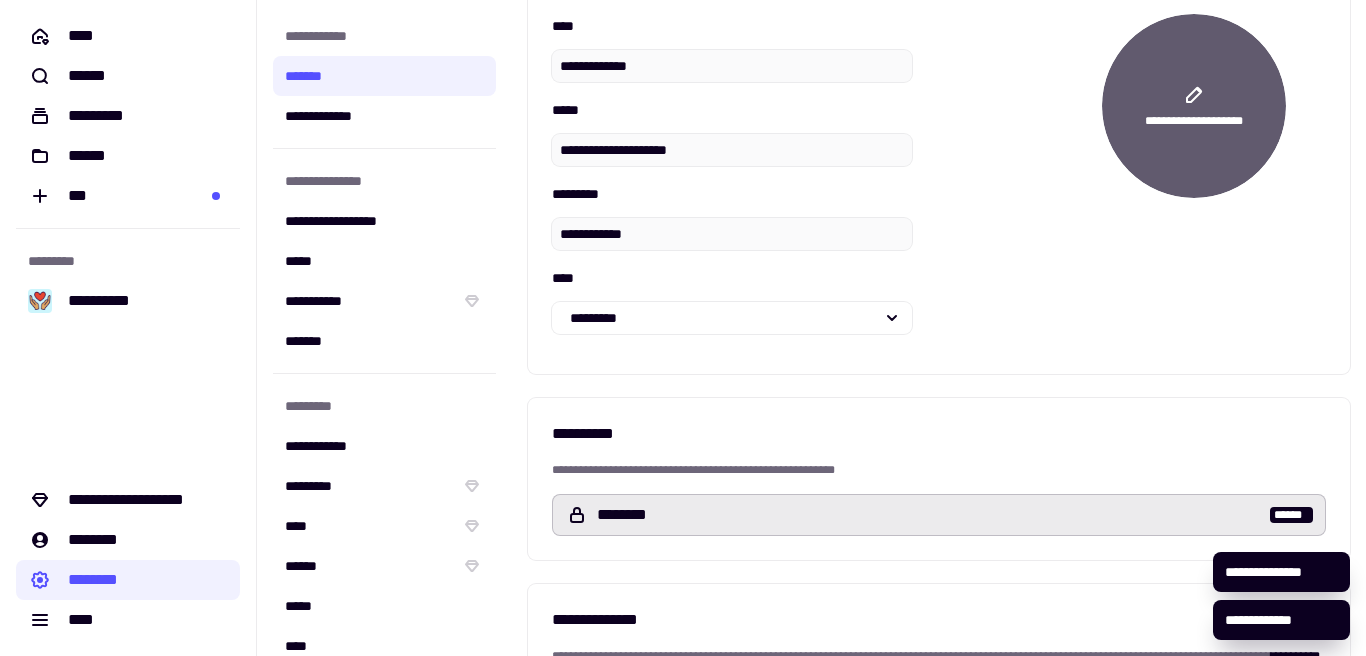 click on "**********" at bounding box center [1194, 122] 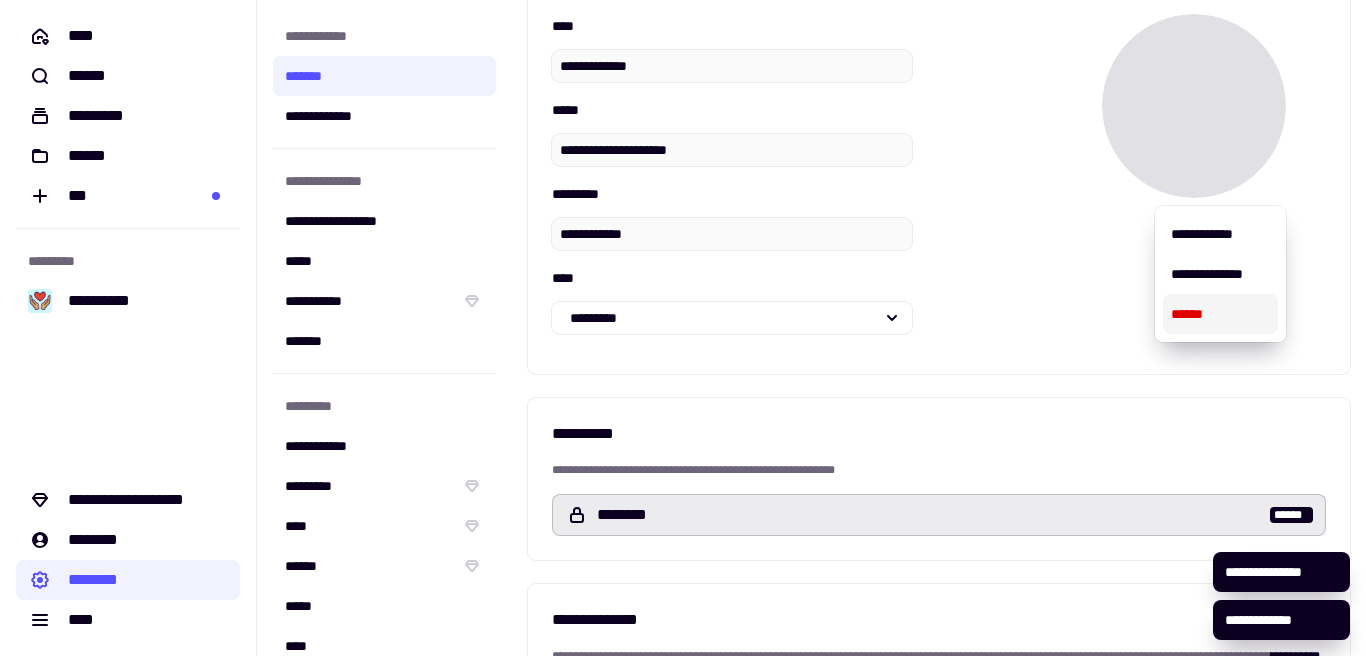 click on "******" at bounding box center [1220, 314] 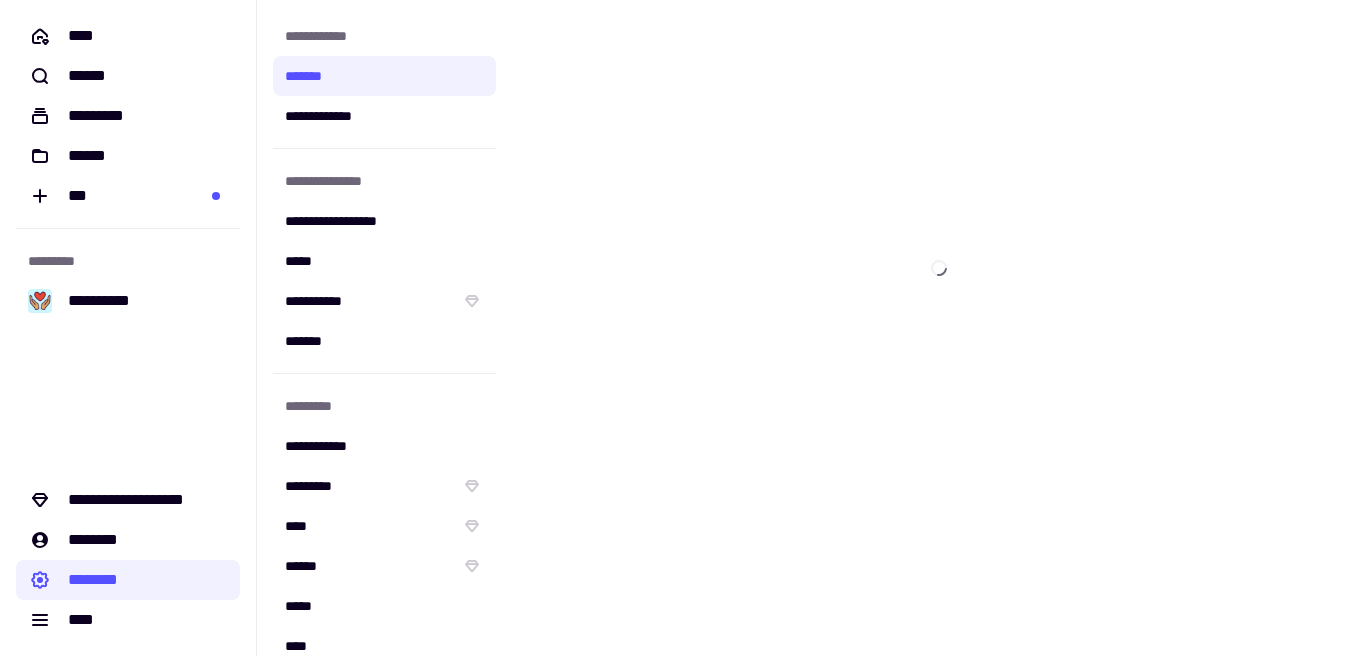 scroll, scrollTop: 0, scrollLeft: 0, axis: both 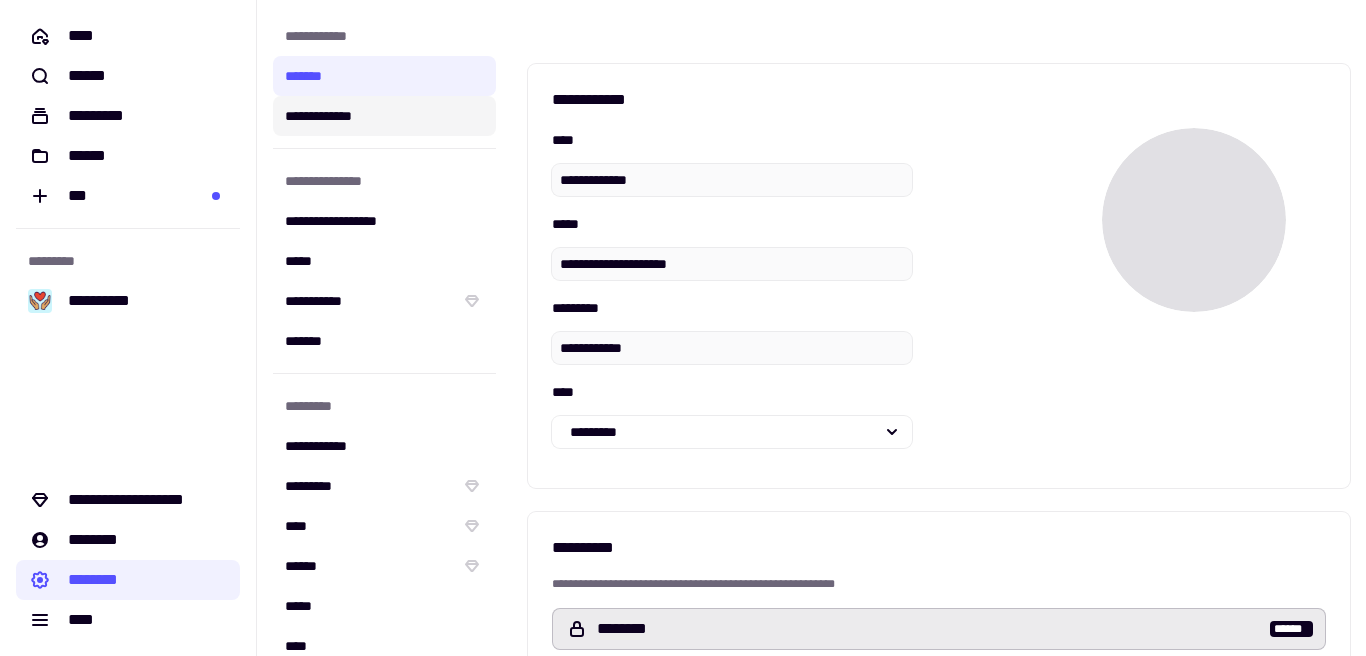 click on "**********" 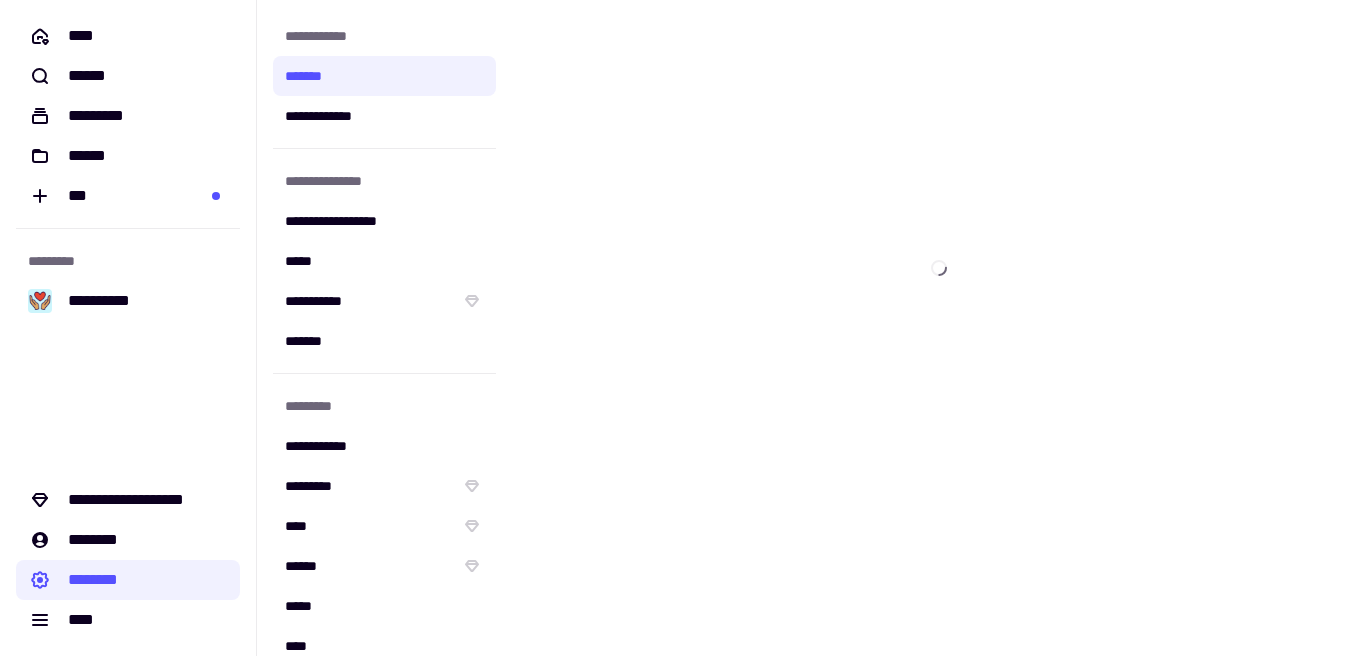scroll, scrollTop: 0, scrollLeft: 0, axis: both 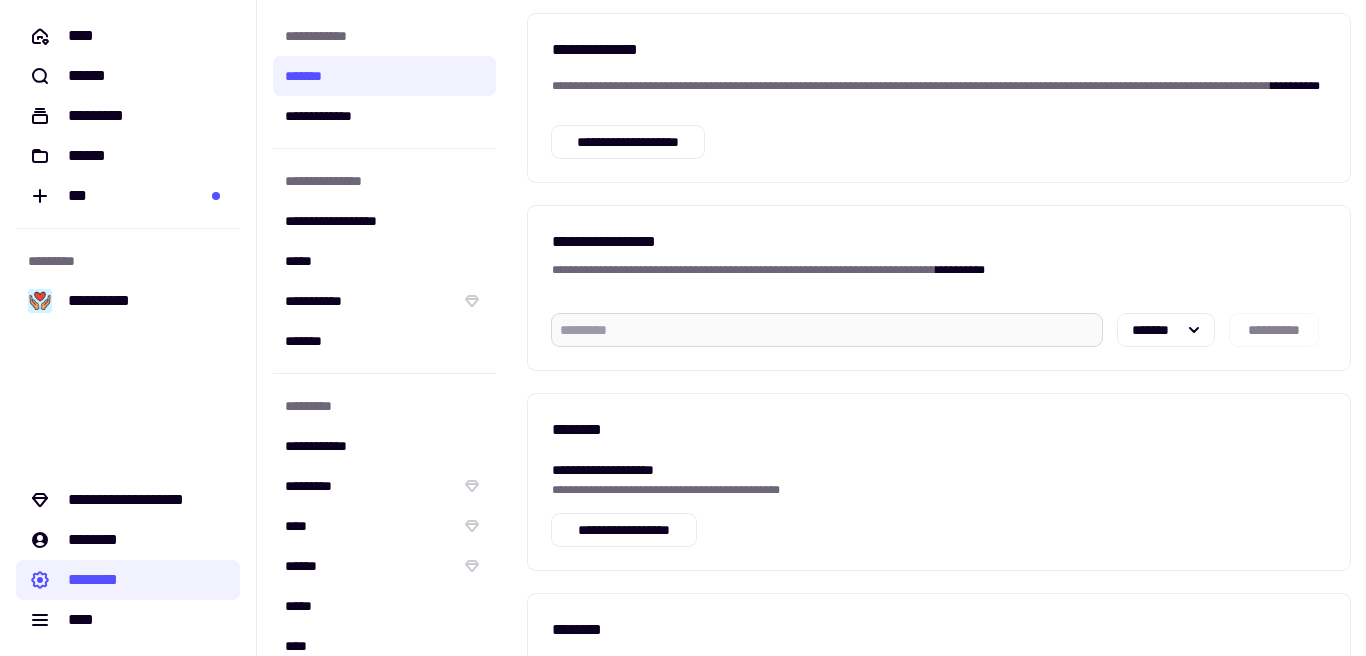 click at bounding box center (827, 330) 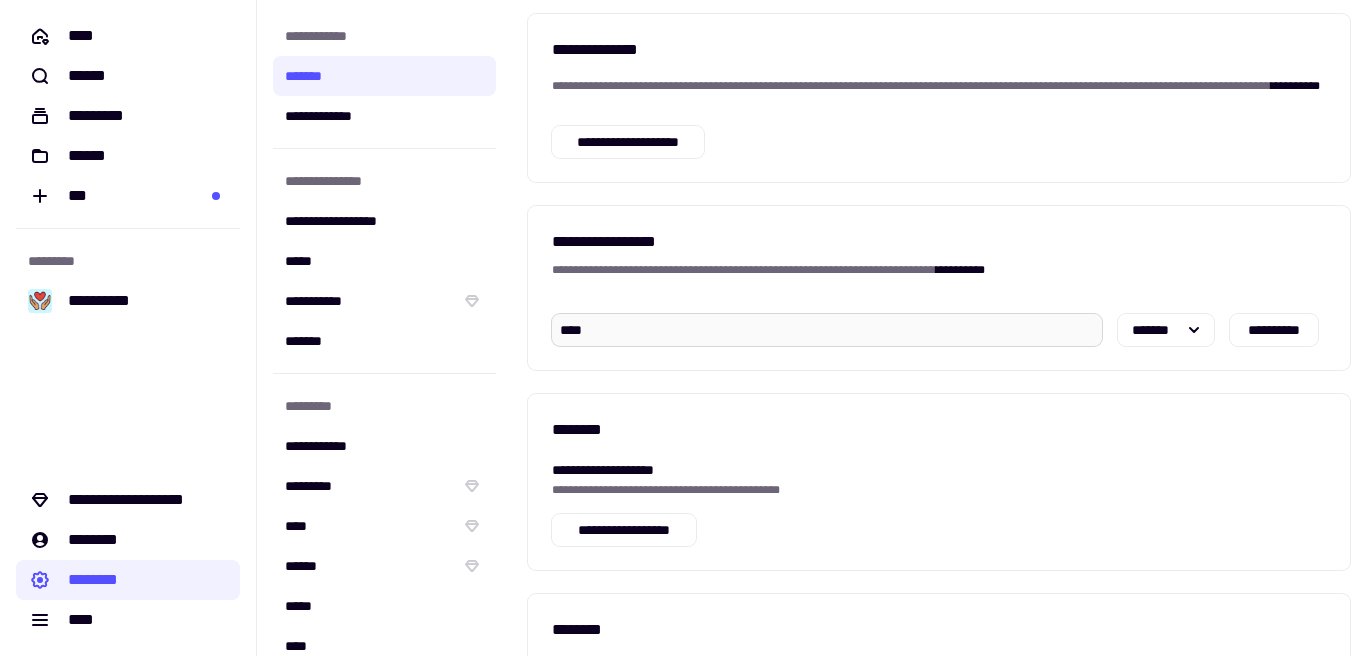 type on "*****" 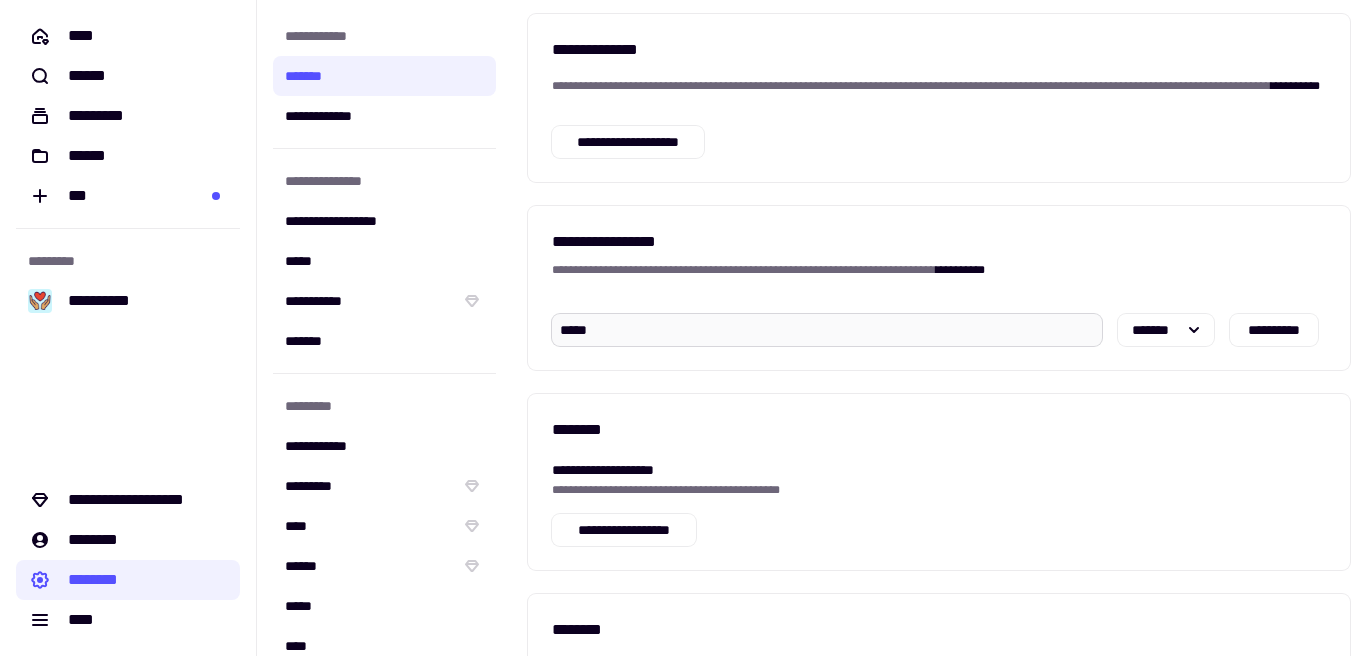 click at bounding box center [1326, 1009] 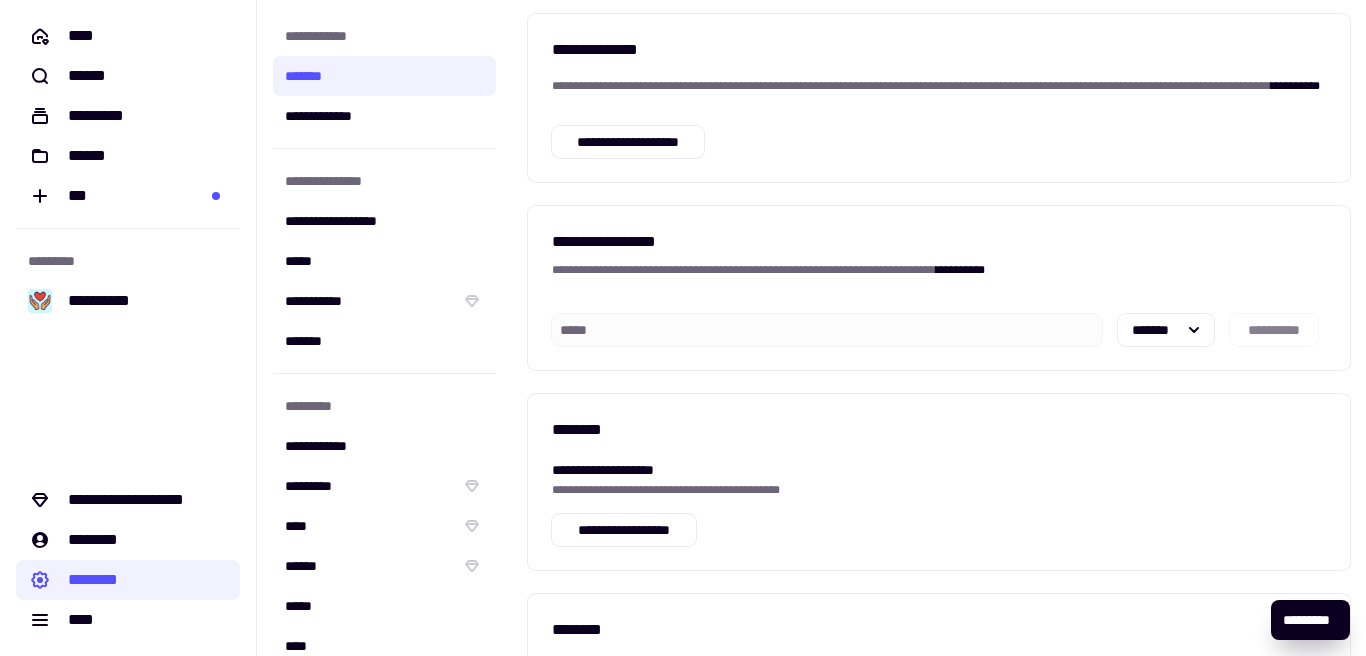 type 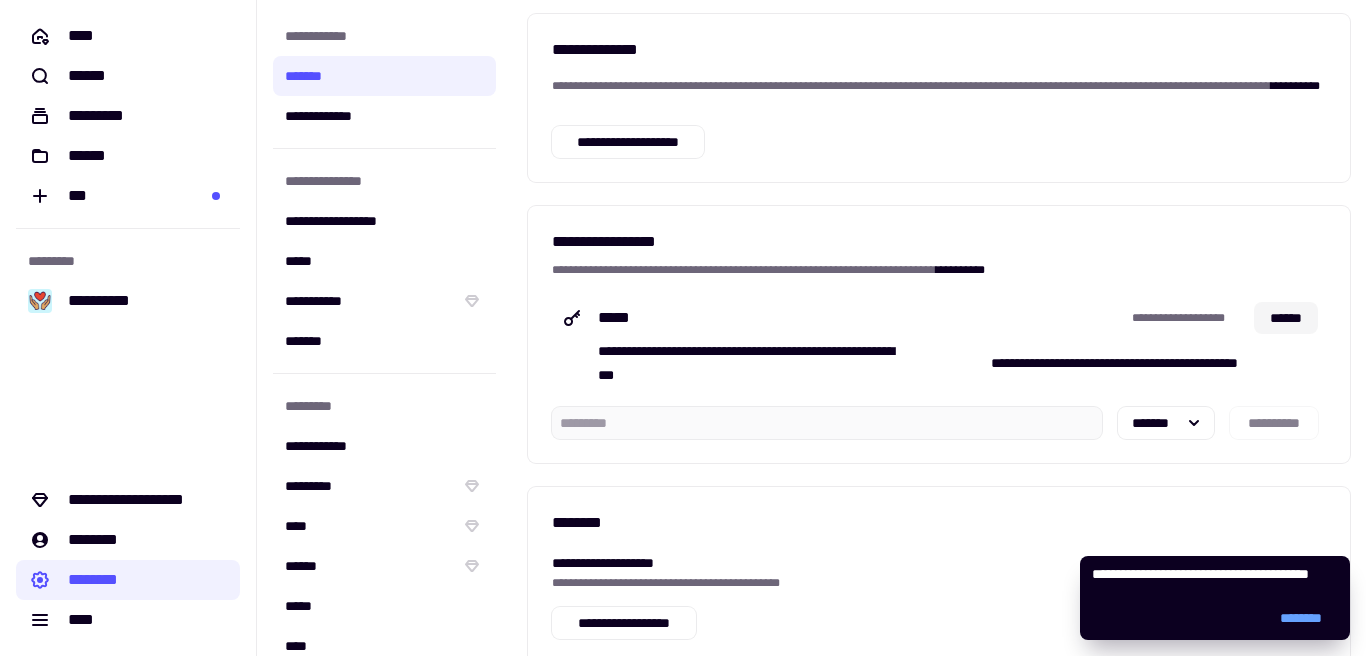 click on "******" 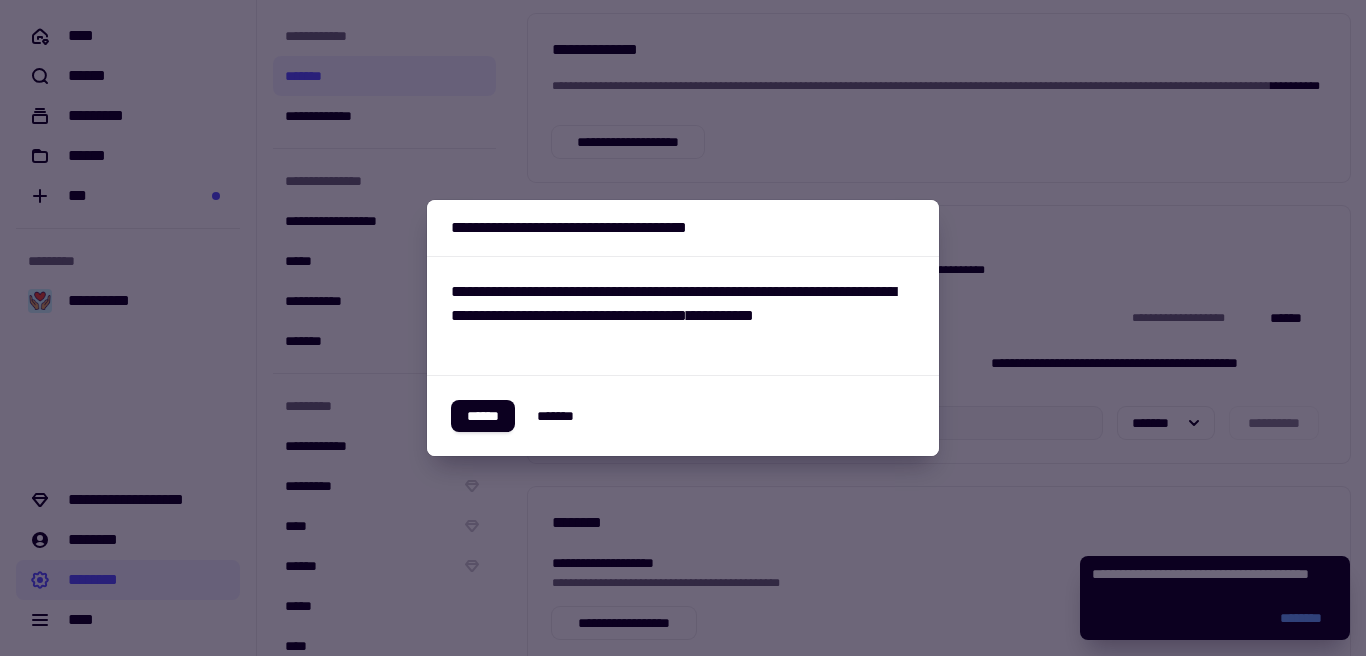 type 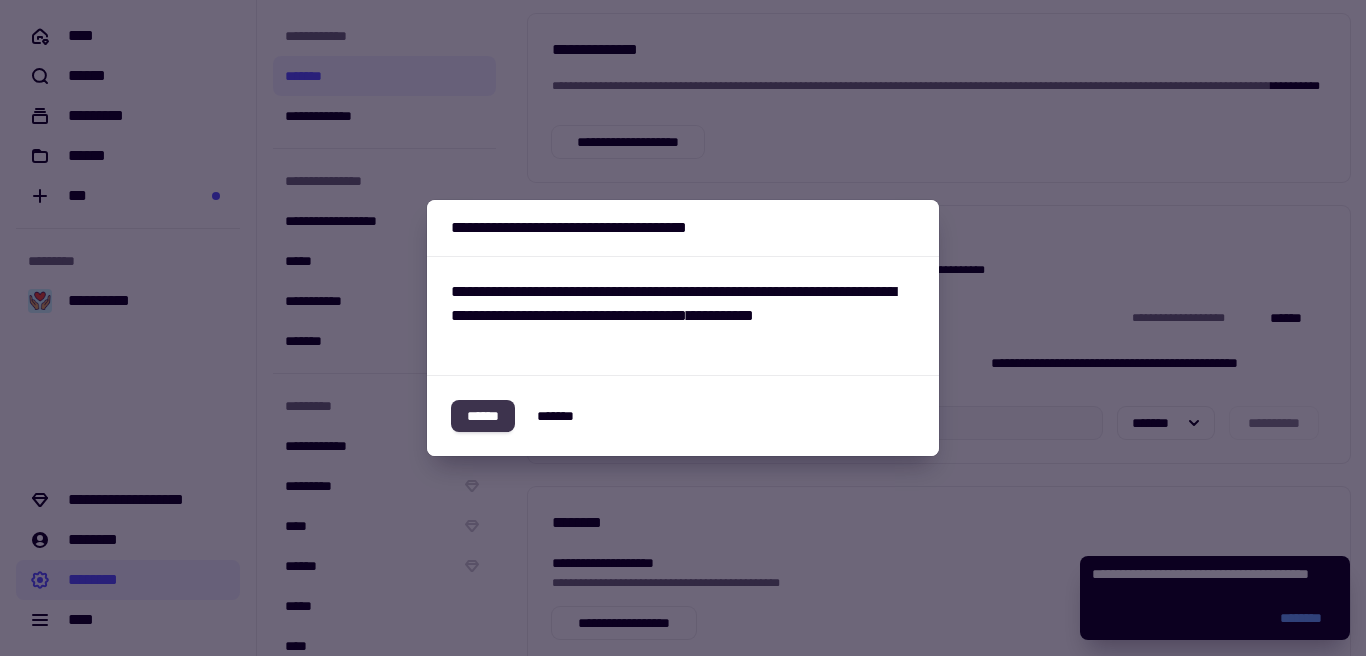 click on "******" 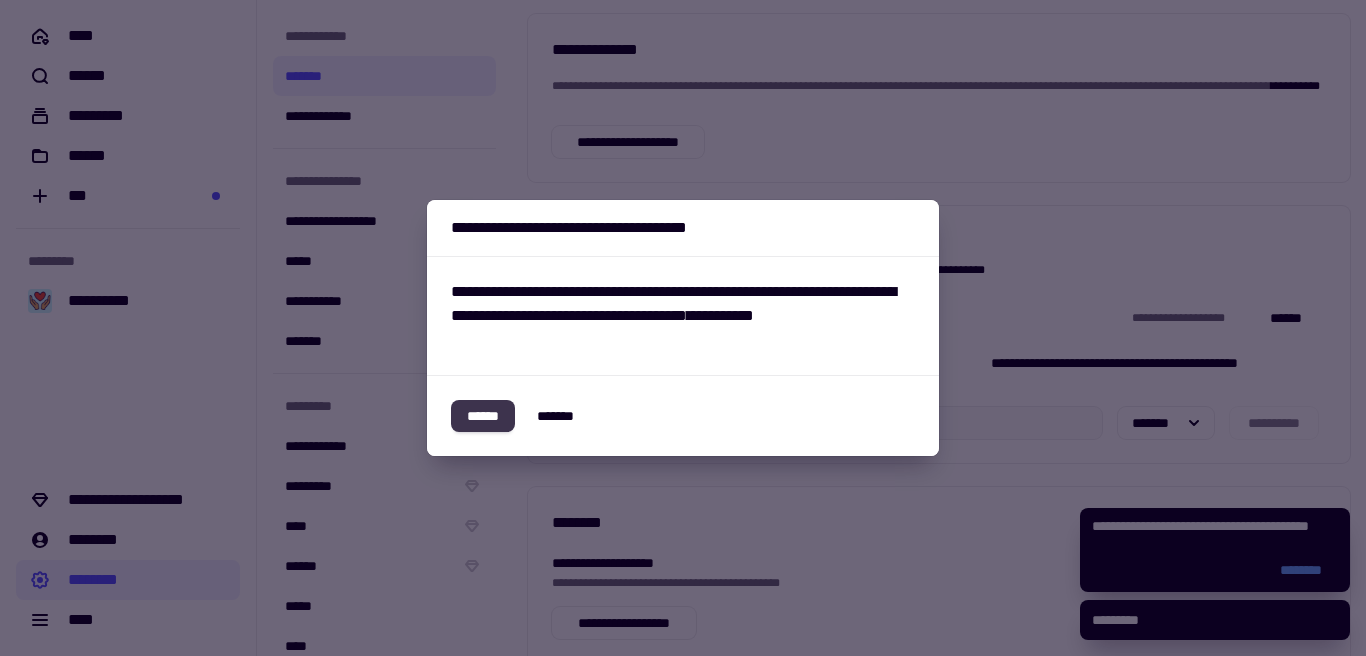 type 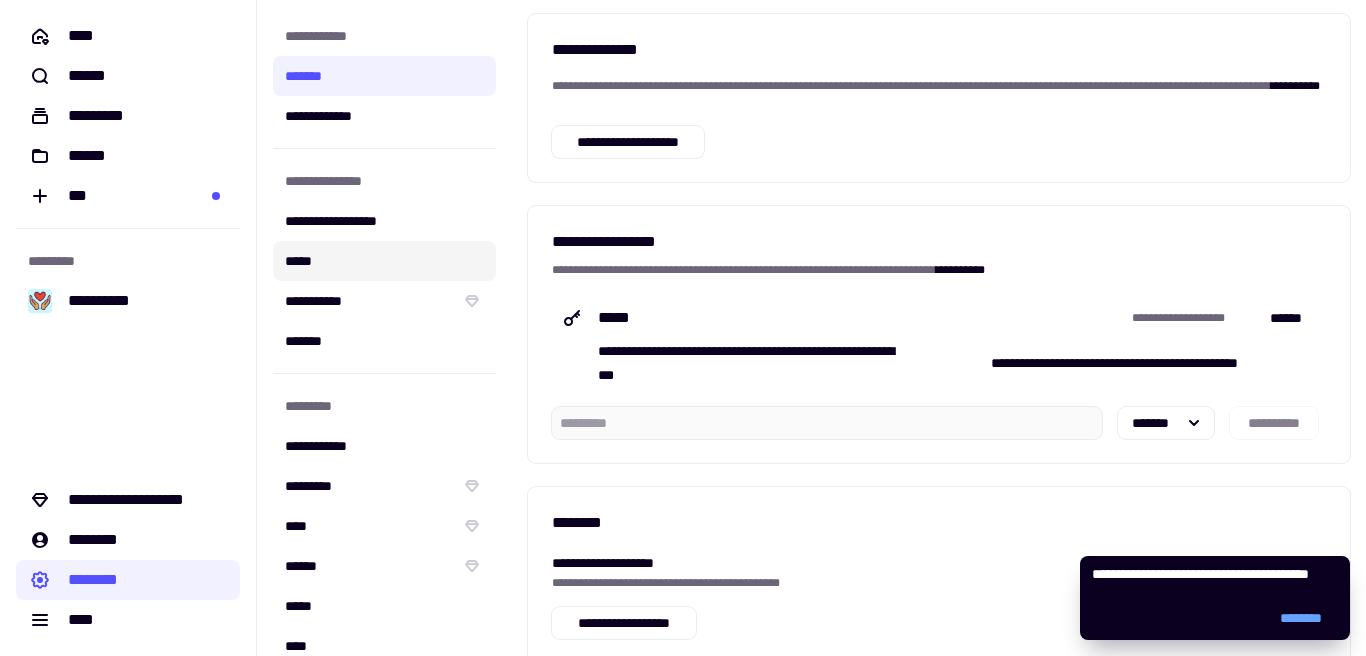 click on "*****" 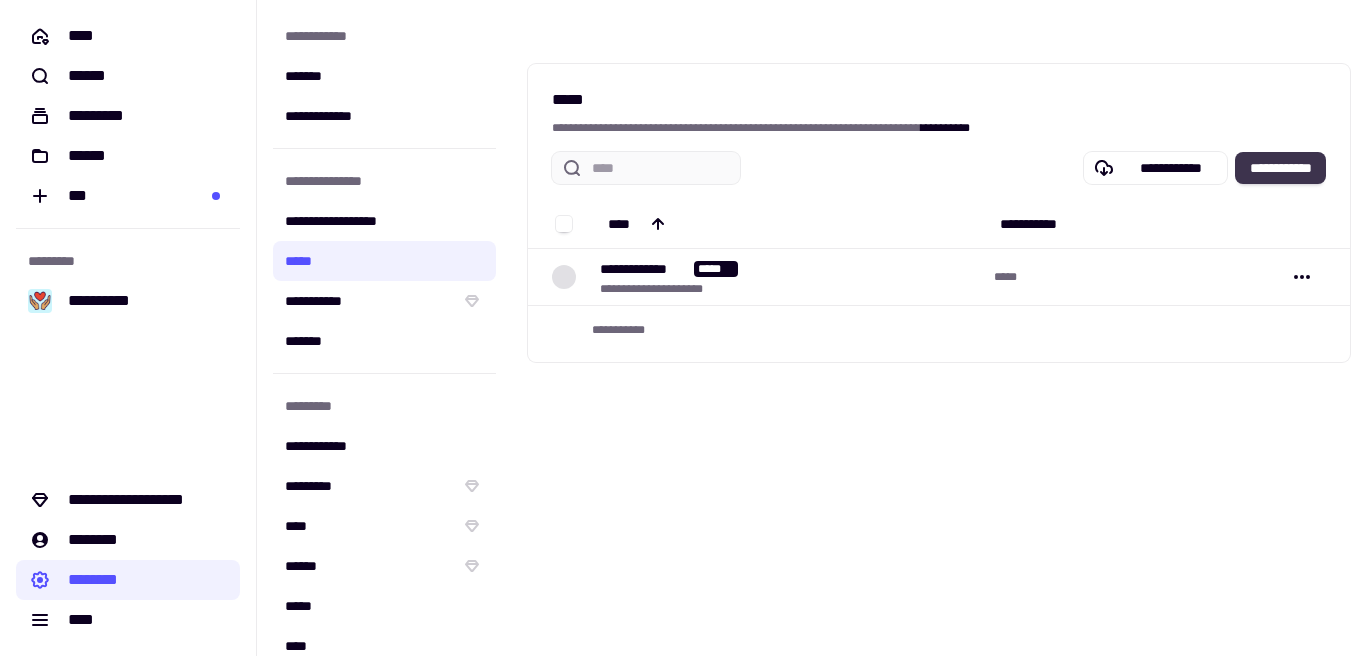 drag, startPoint x: 1298, startPoint y: 158, endPoint x: 1264, endPoint y: 167, distance: 35.17101 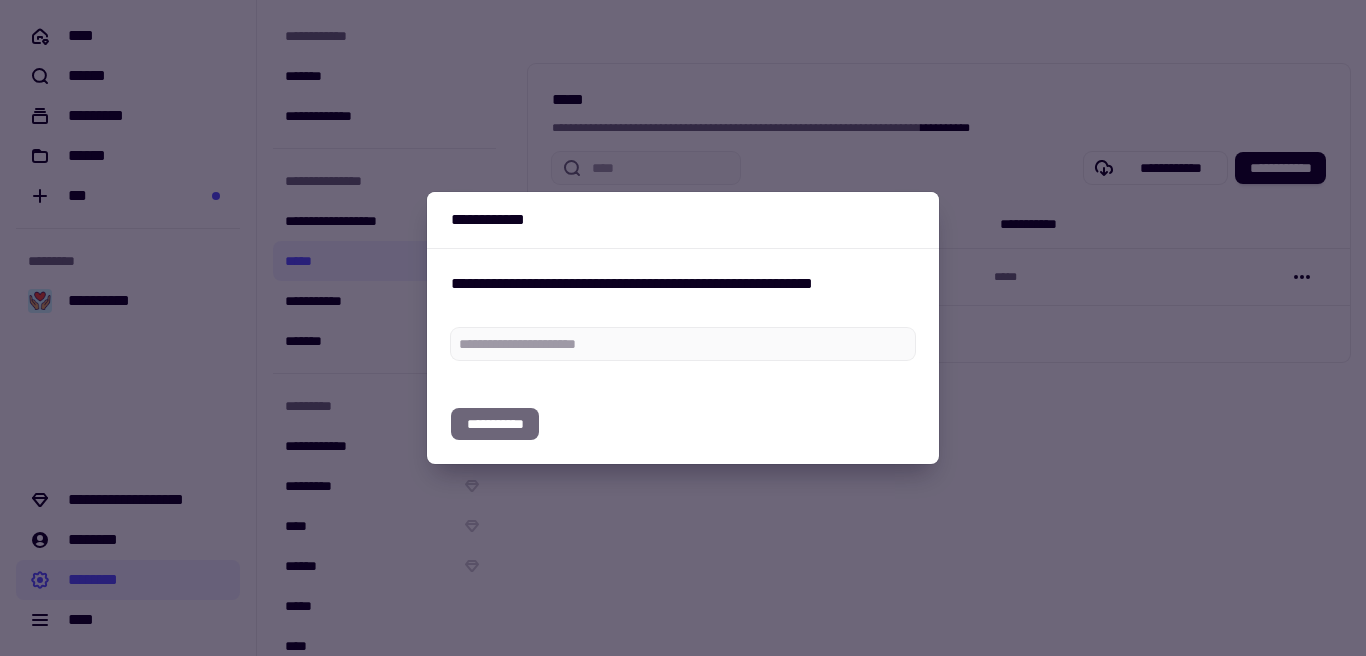 click at bounding box center (683, 352) 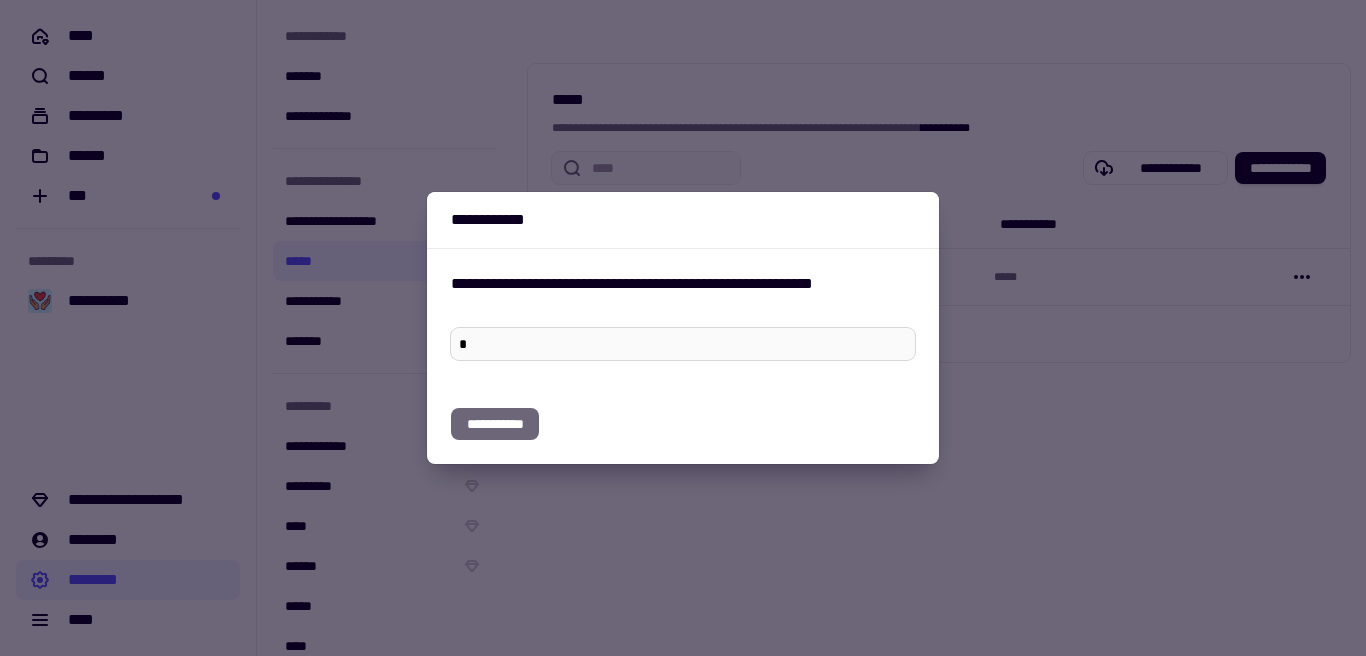 click on "*" at bounding box center [683, 344] 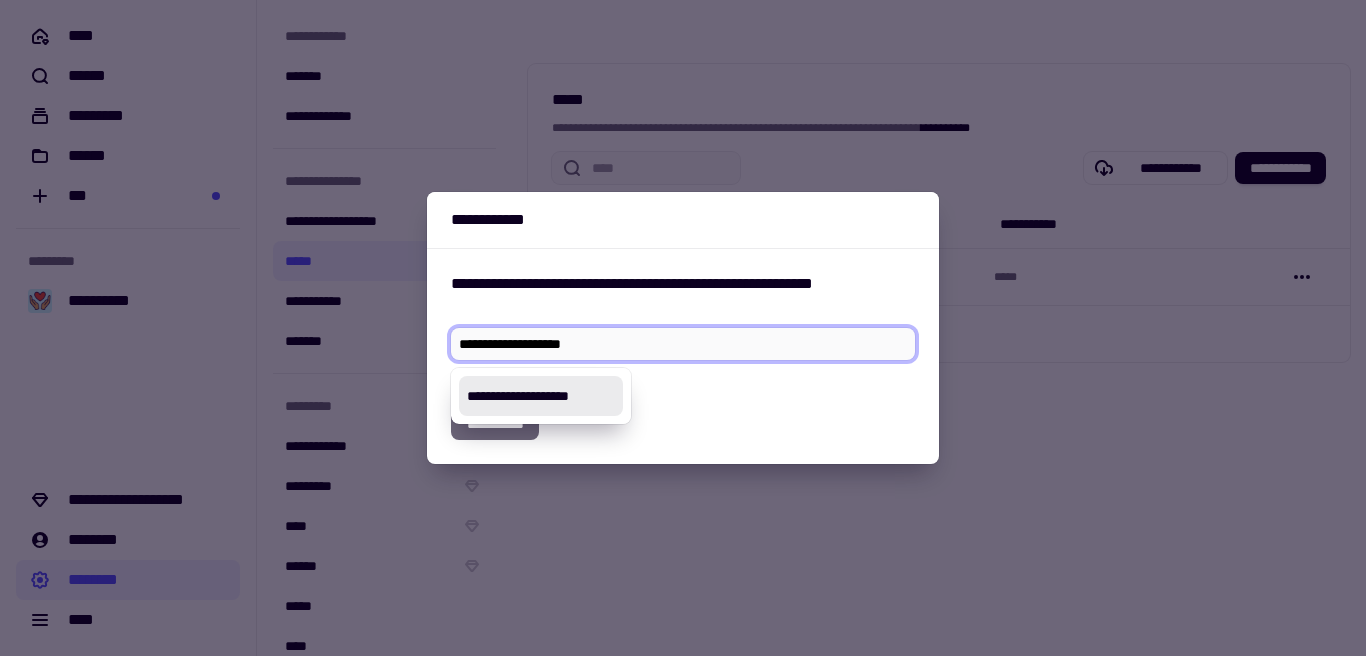 type on "**********" 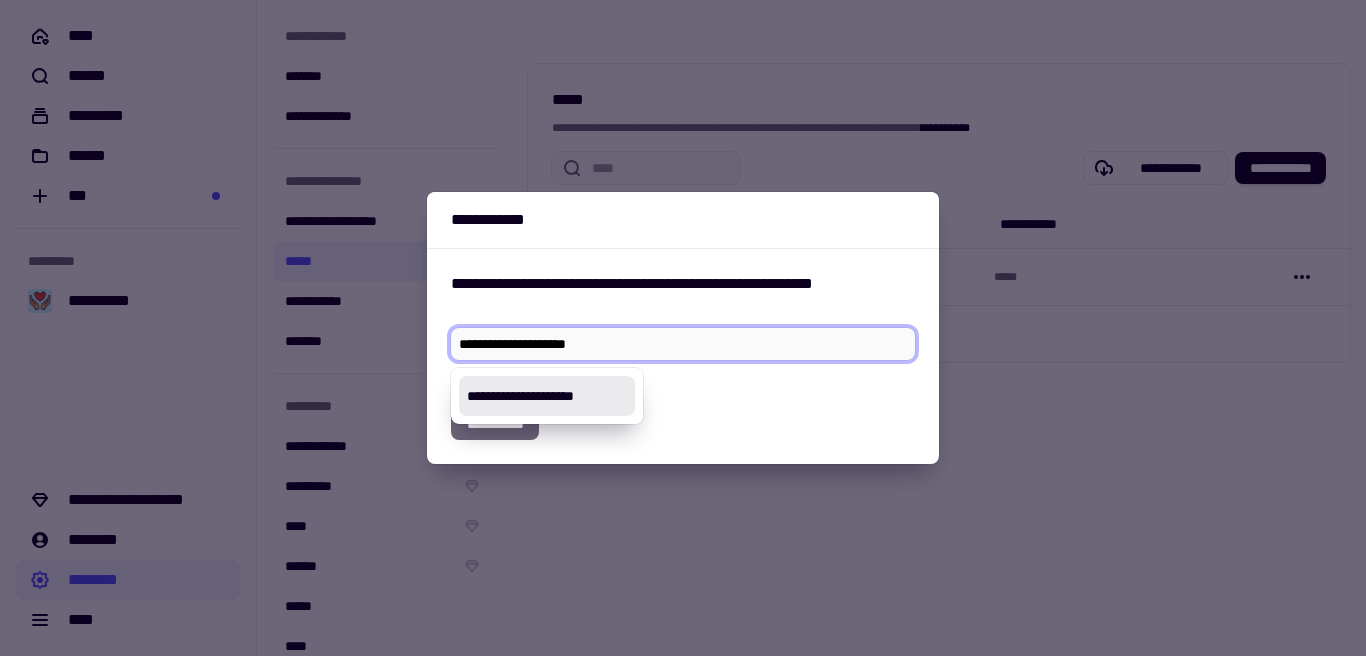 type 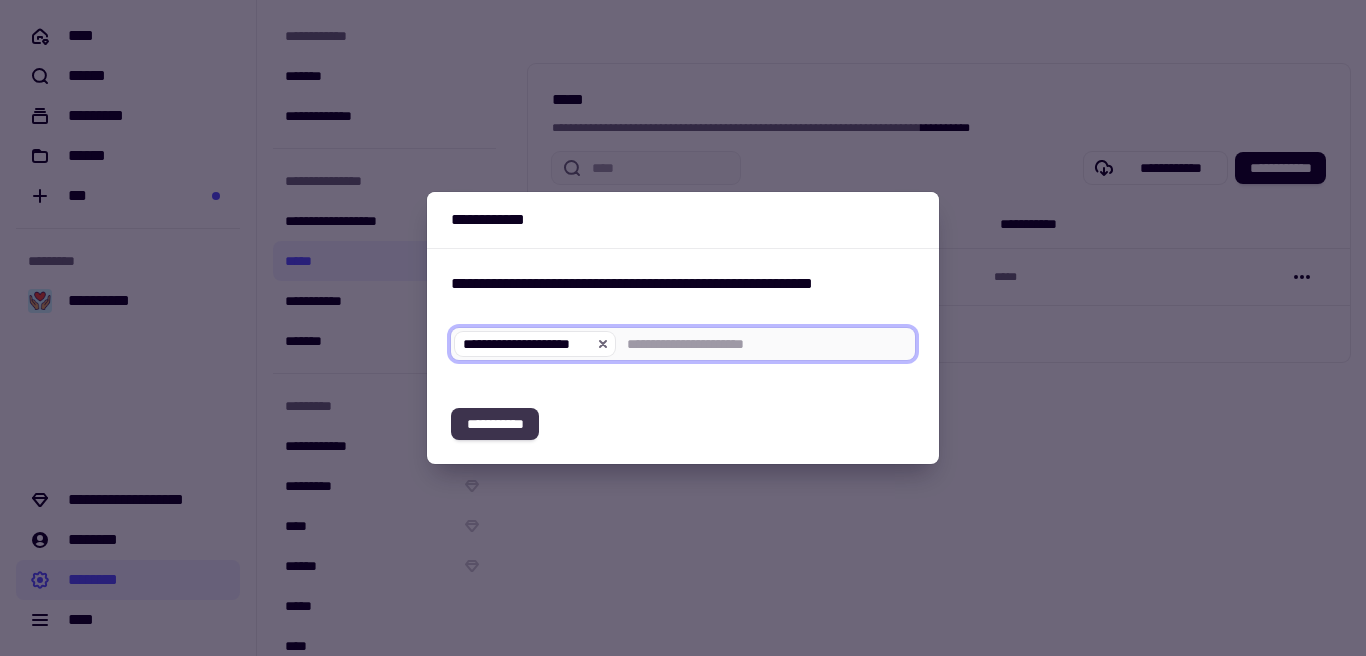 click on "**********" 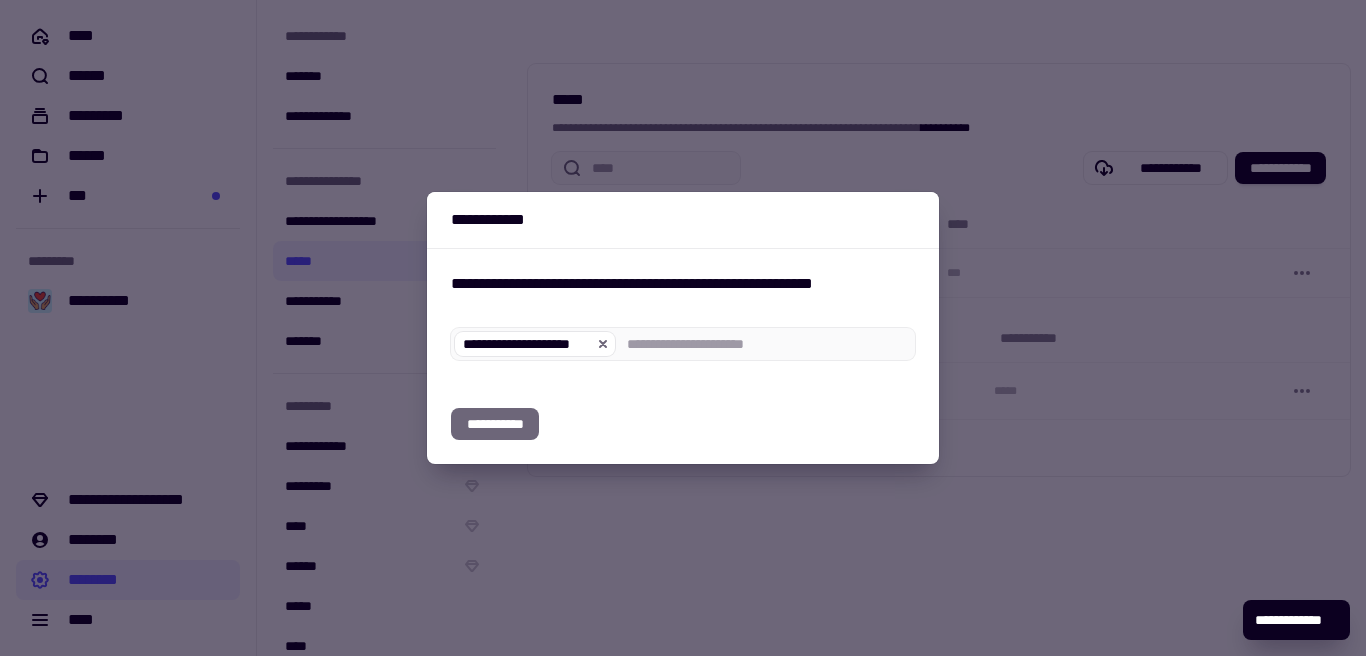click at bounding box center (683, 328) 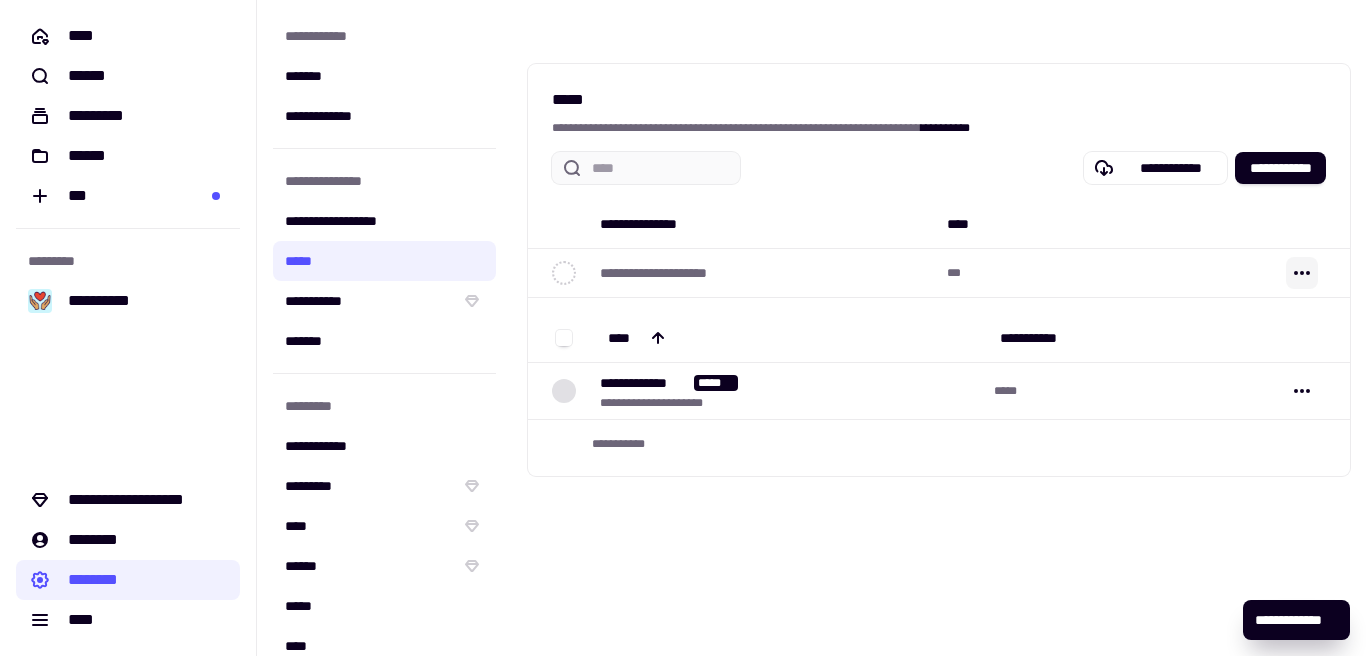 click 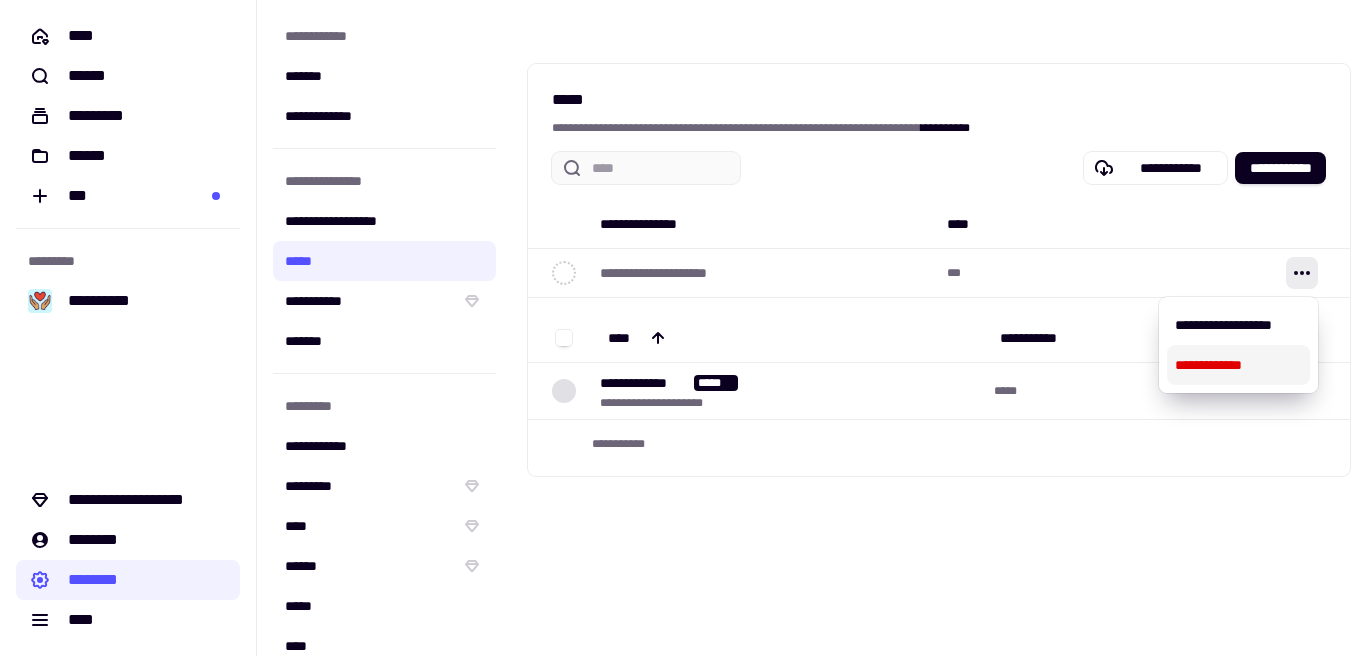 click on "**********" at bounding box center [1238, 365] 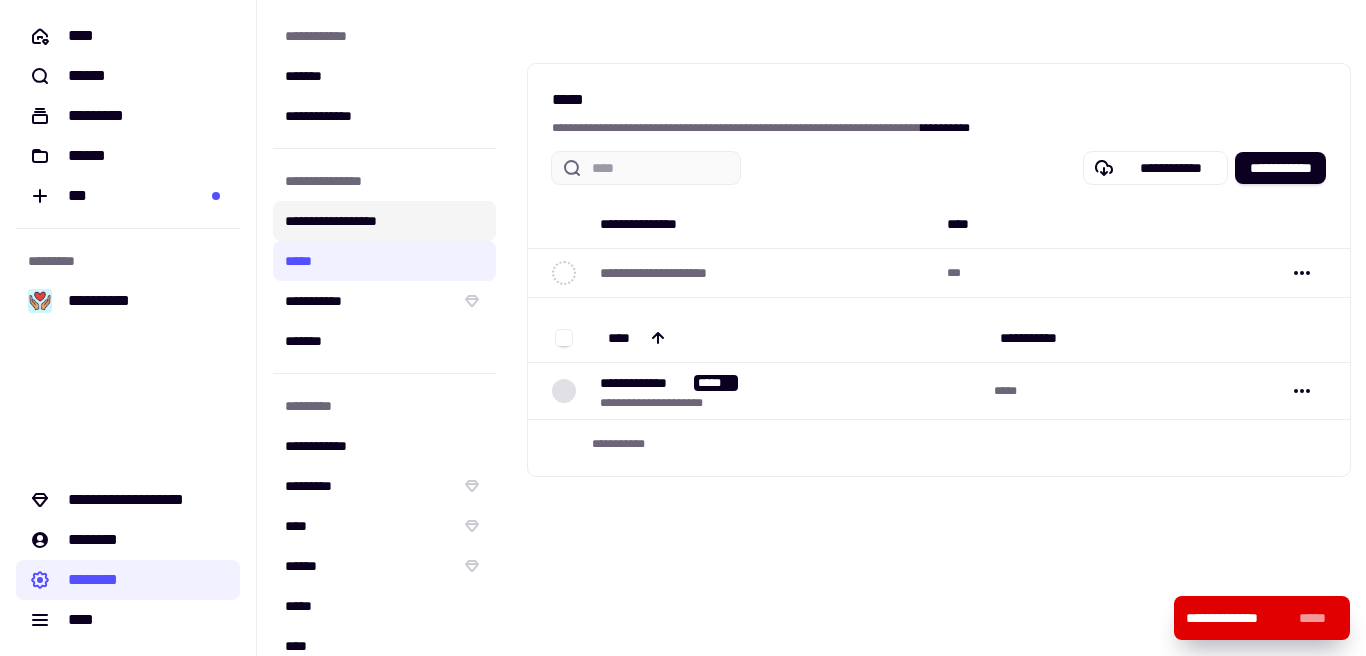 click on "**********" 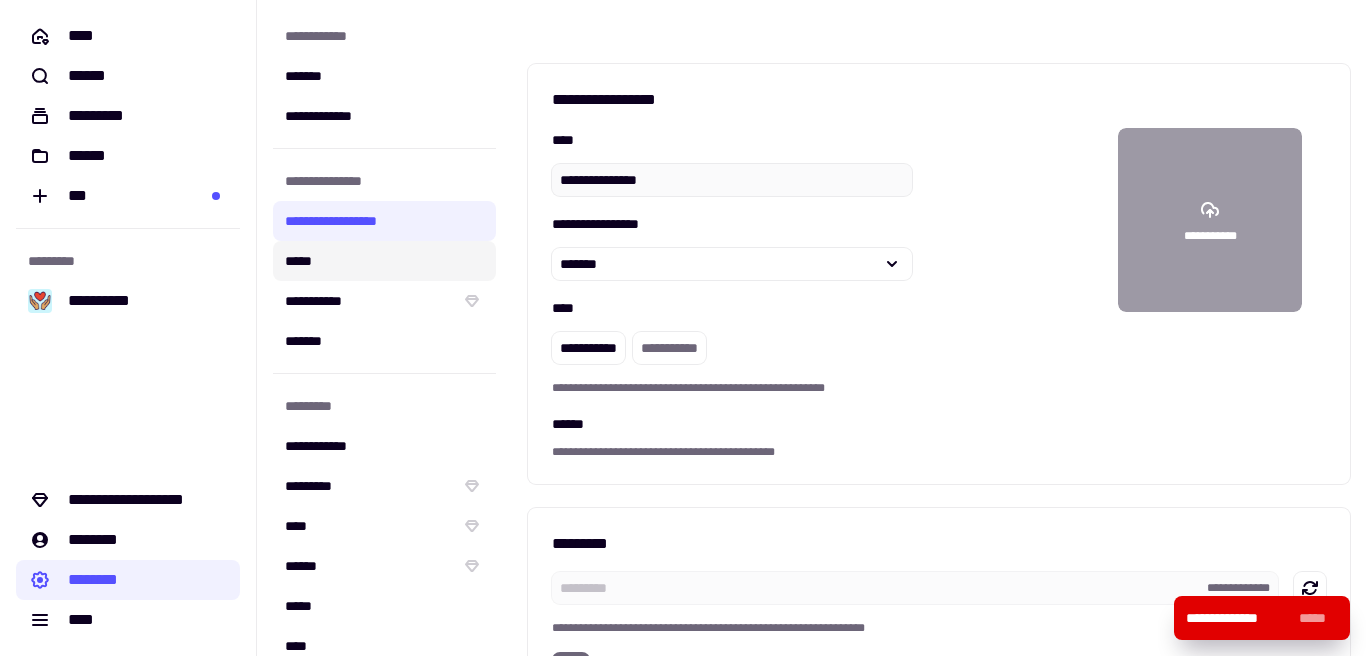 type on "**********" 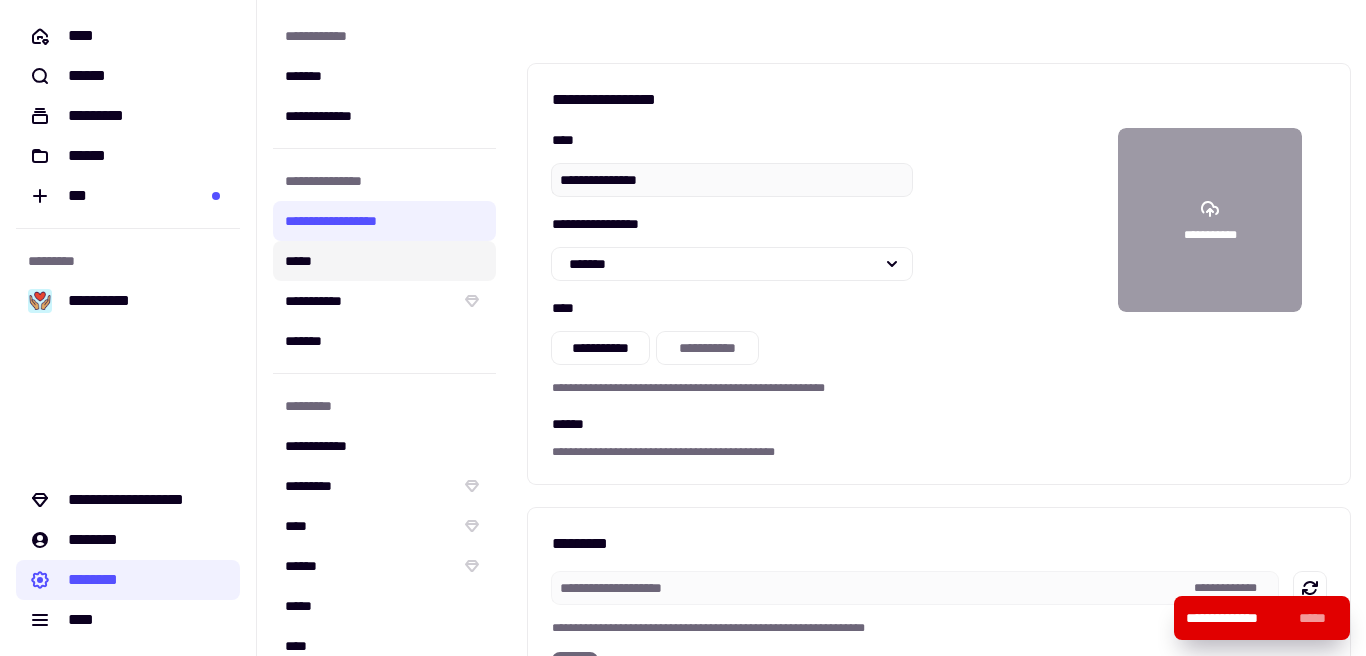 click on "*****" 